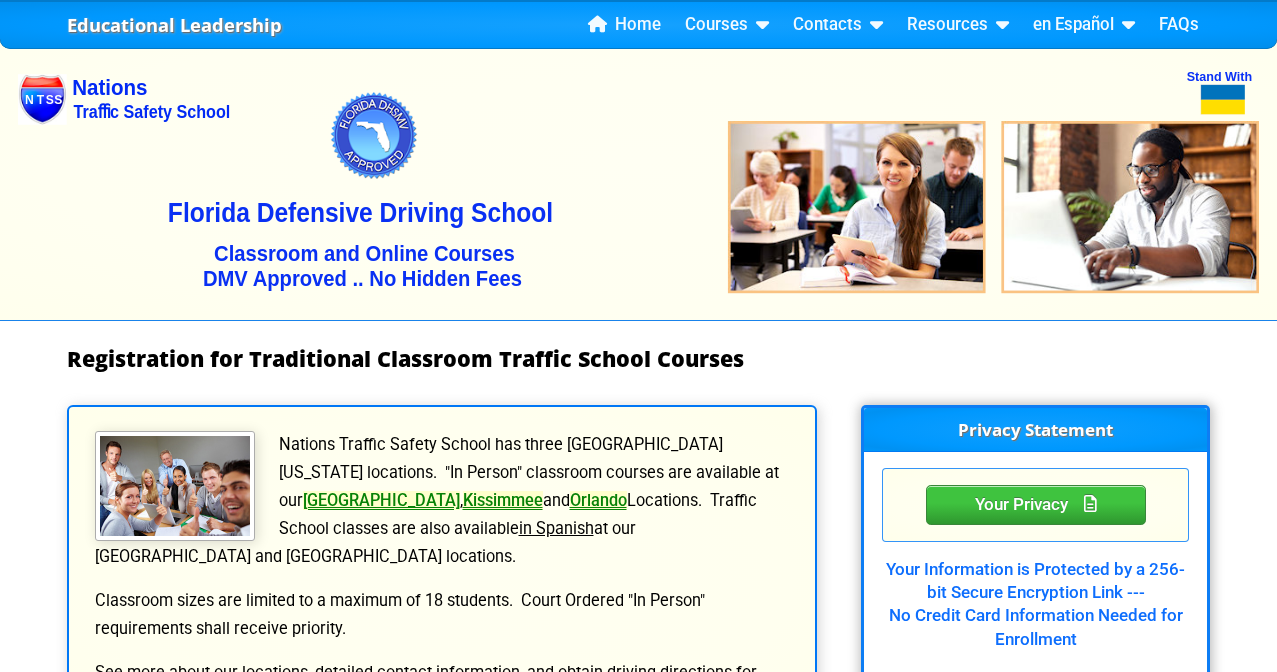 scroll, scrollTop: 0, scrollLeft: 0, axis: both 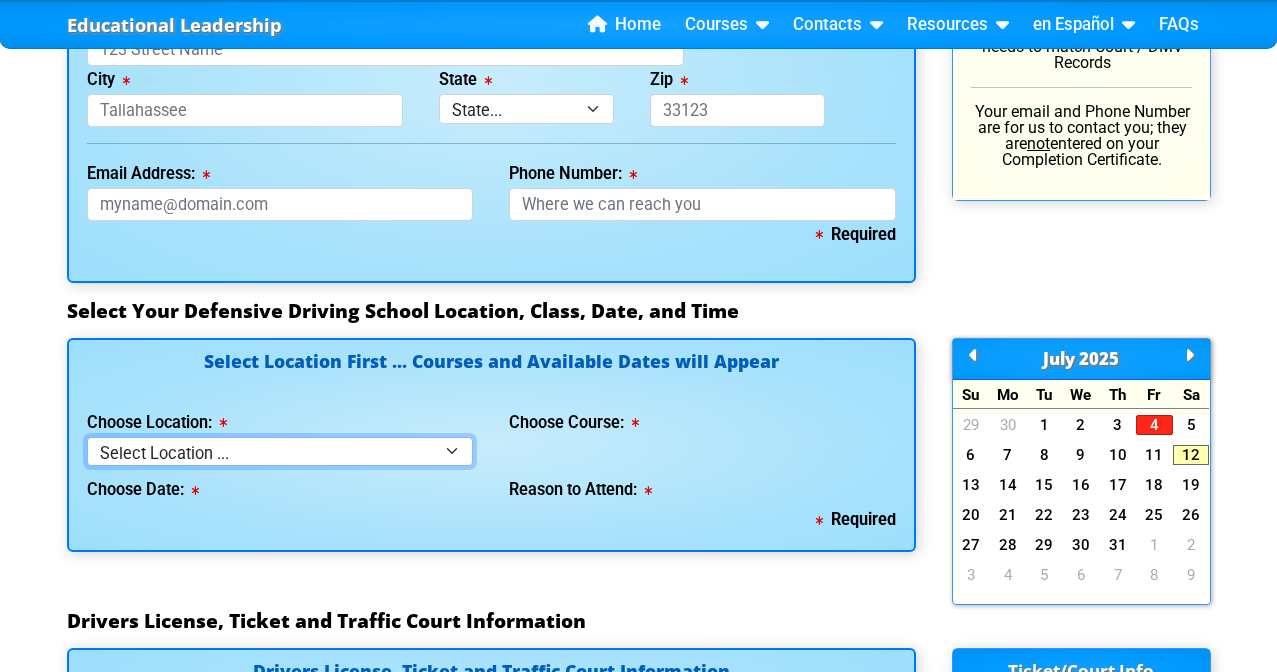 click on "Select Location ... Tampa Orlando Kissimmee Tampa - en español Kissimmee - en español Live Virtual Classroom via MS Teams" at bounding box center [280, 451] 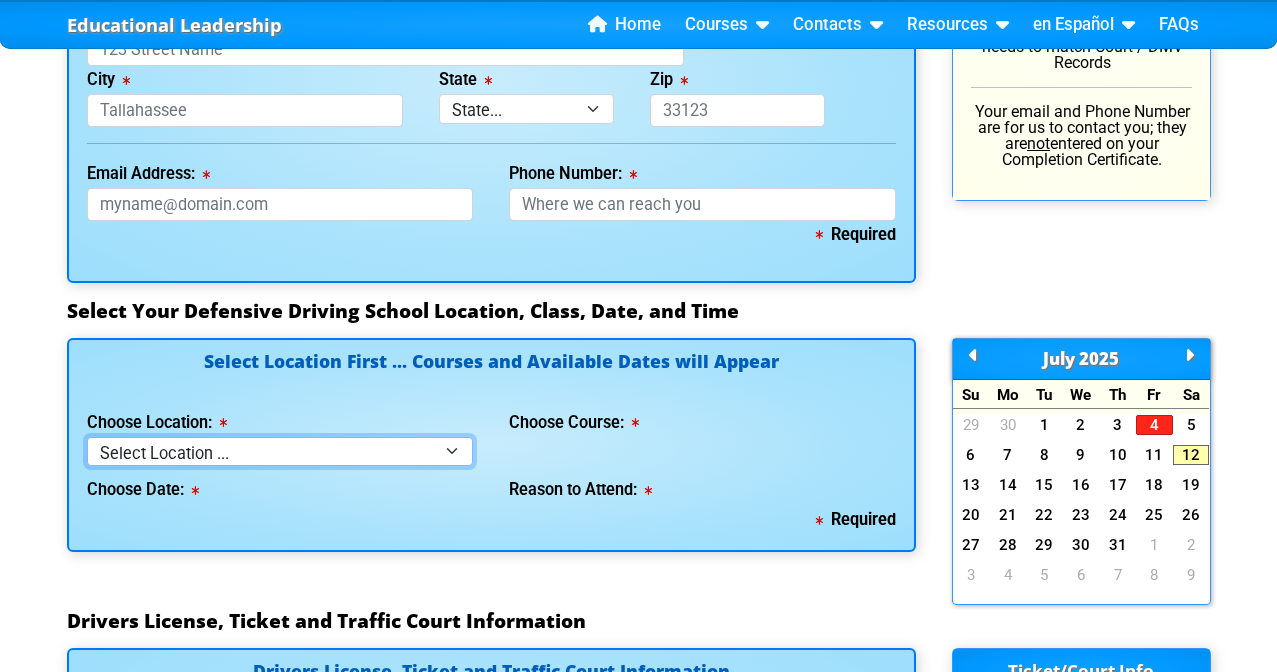 select on "2" 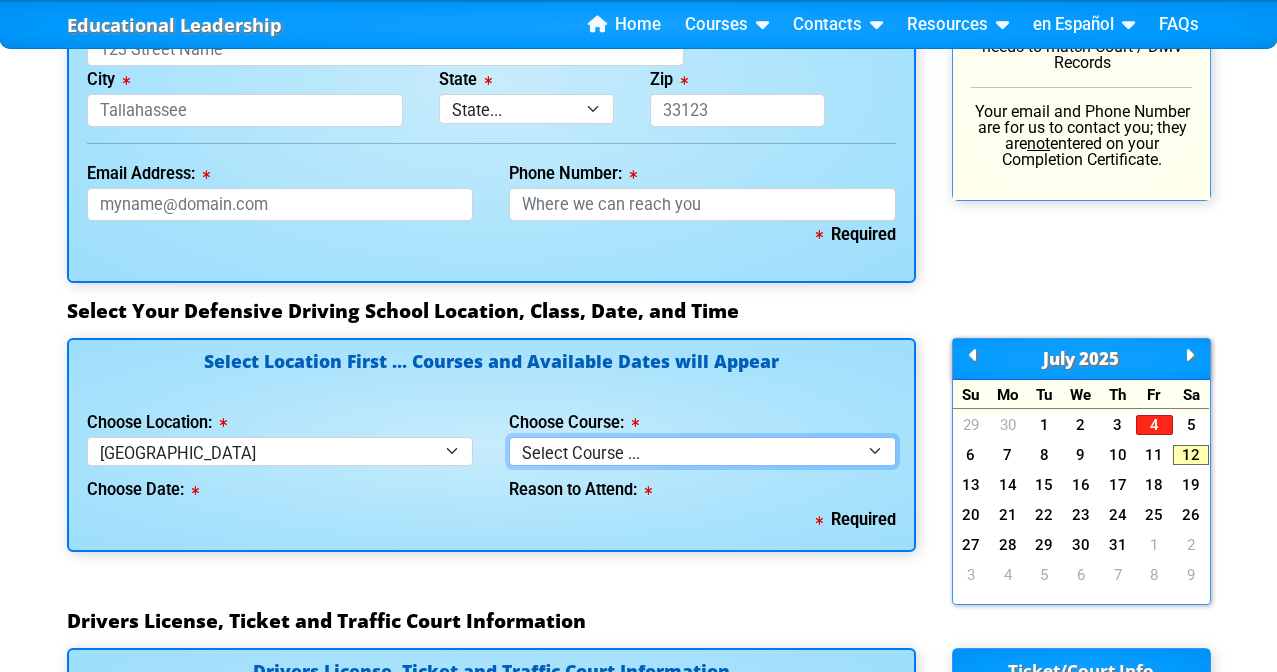 click on "Select Course ... 4 Hour BDI Class (Basic Course & TCAC) 4 Hour Under 25 Class (STOP or Youthful Offender) Mature Defensive Driver for Insurance Discount Course 8 Hour Aggressive Driver Course 8 Hour DDS / Intermediate Course 8 Hour DWLS/R / FACT Course 12 Hour ADI Class (Advanced Driver Course)" at bounding box center (702, 451) 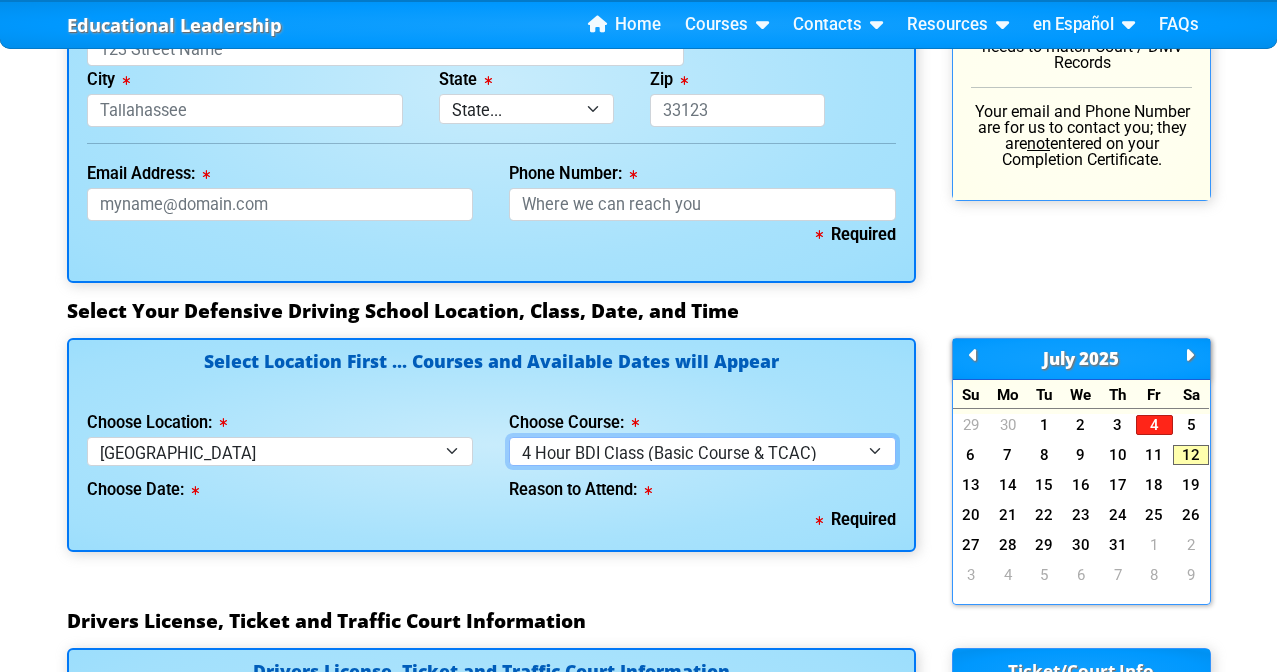 select 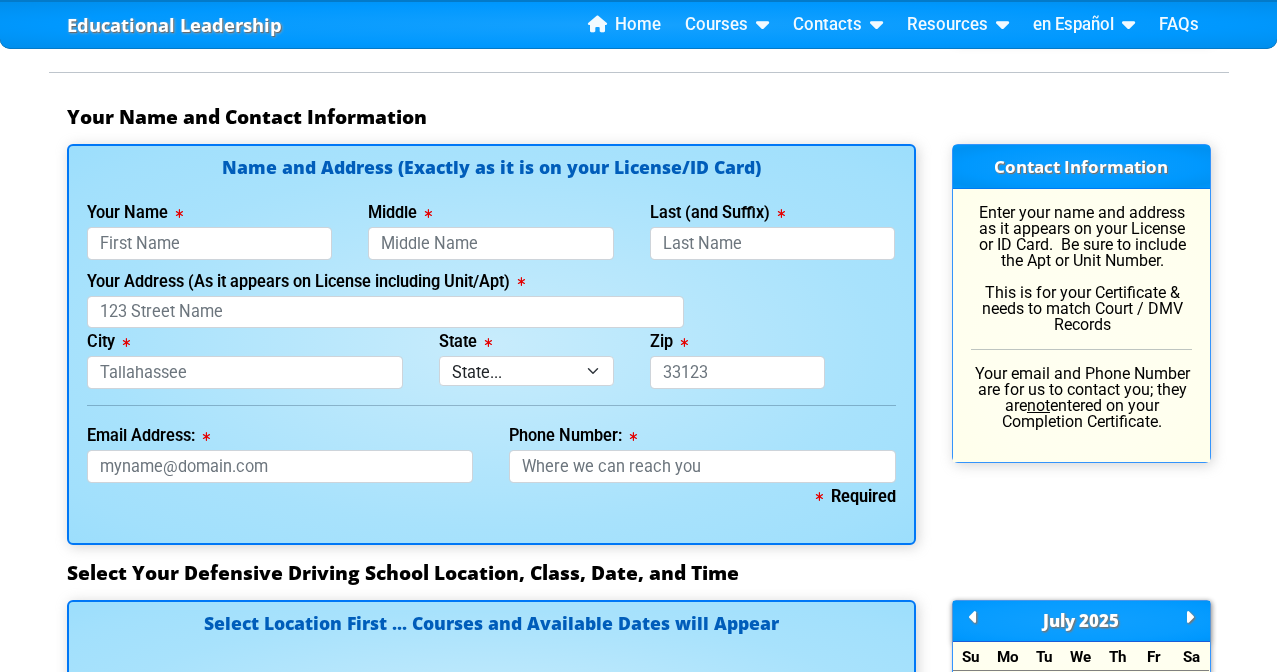 scroll, scrollTop: 1327, scrollLeft: 0, axis: vertical 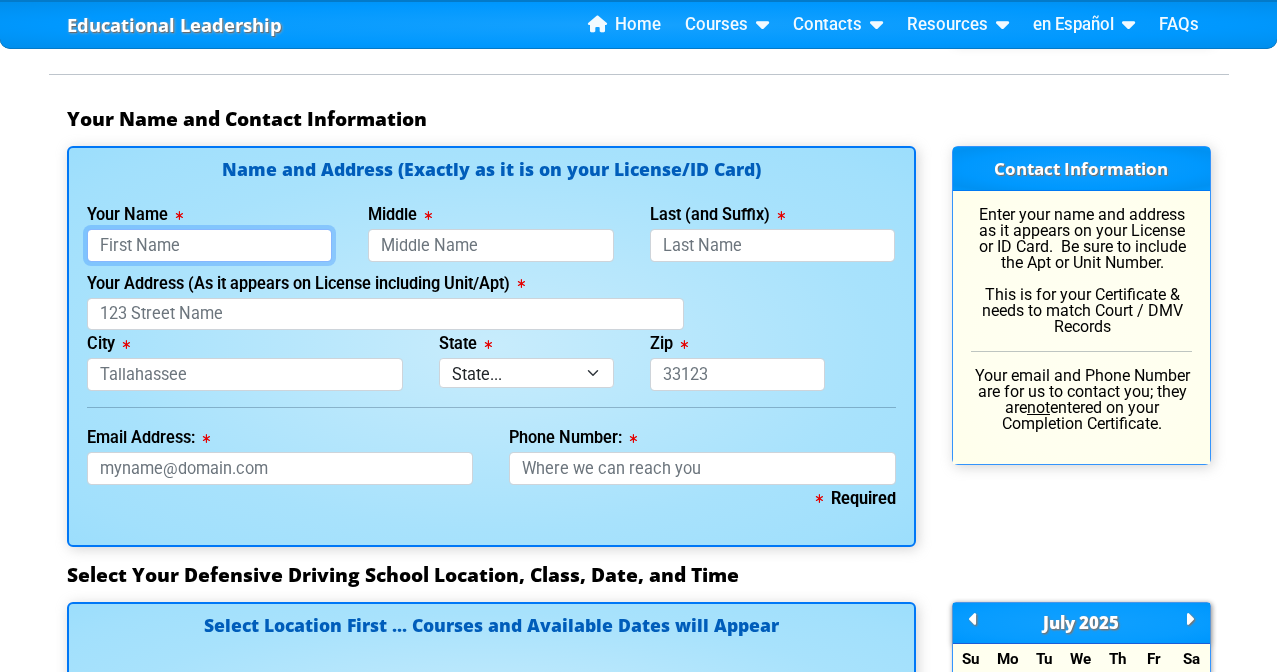 click on "Your Name" at bounding box center (210, 245) 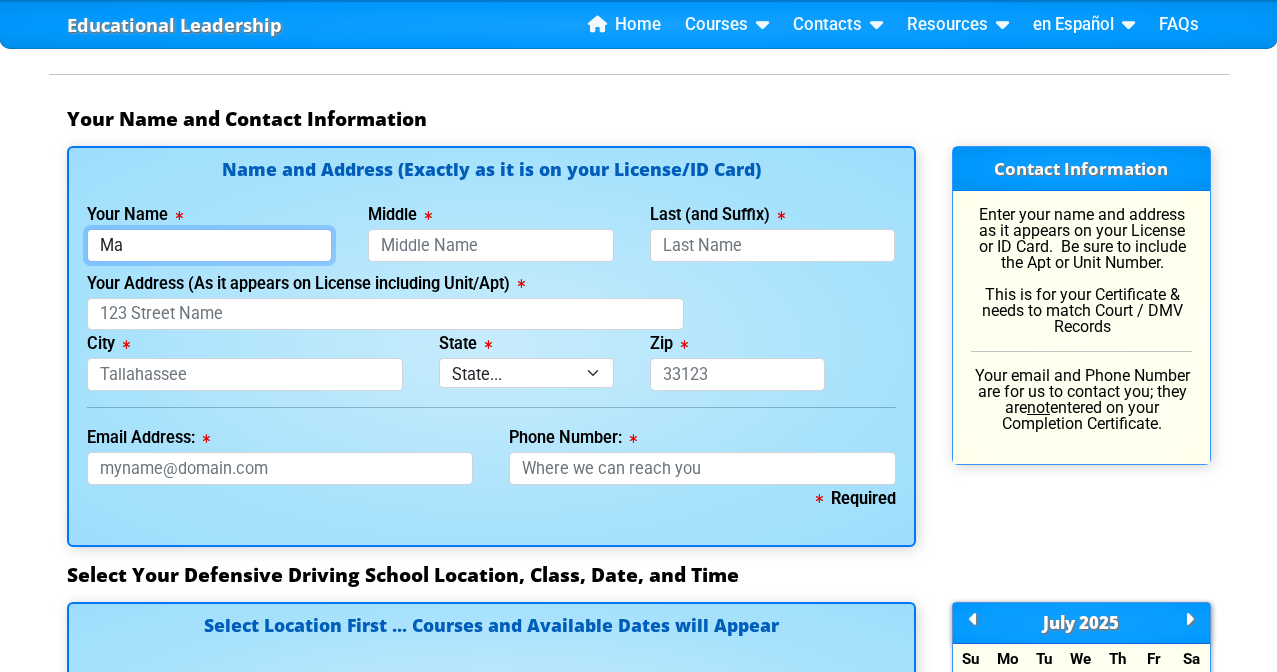 type on "Maria" 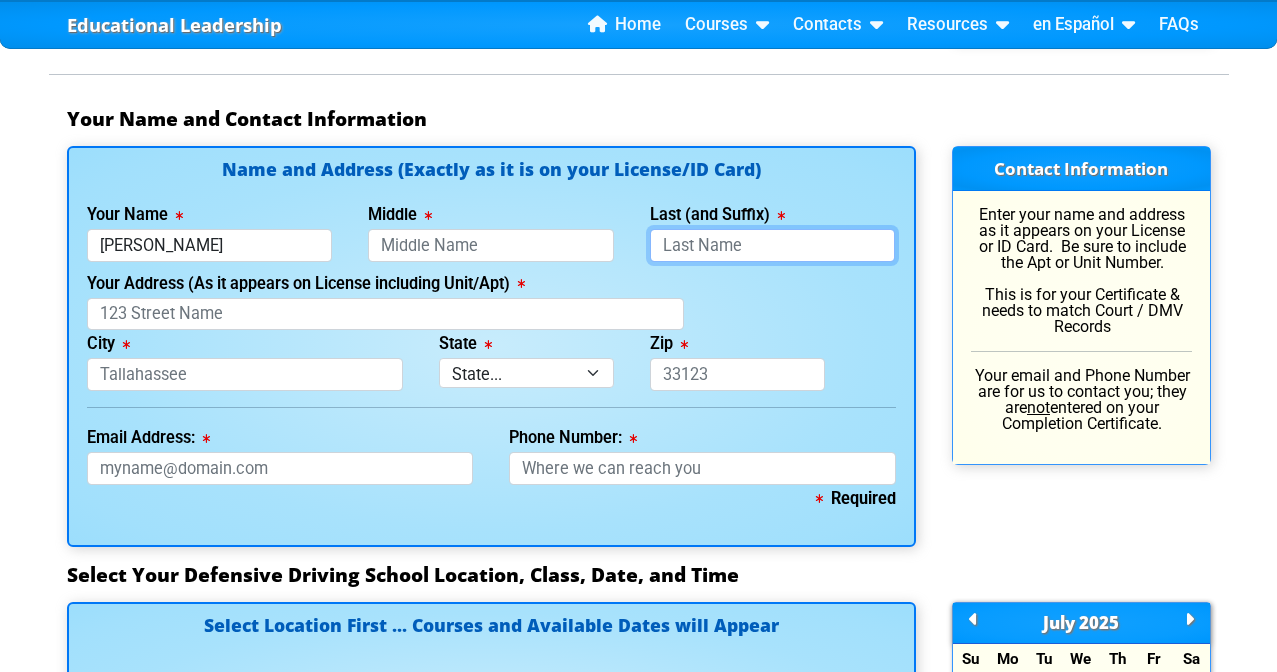 type on "Bosco" 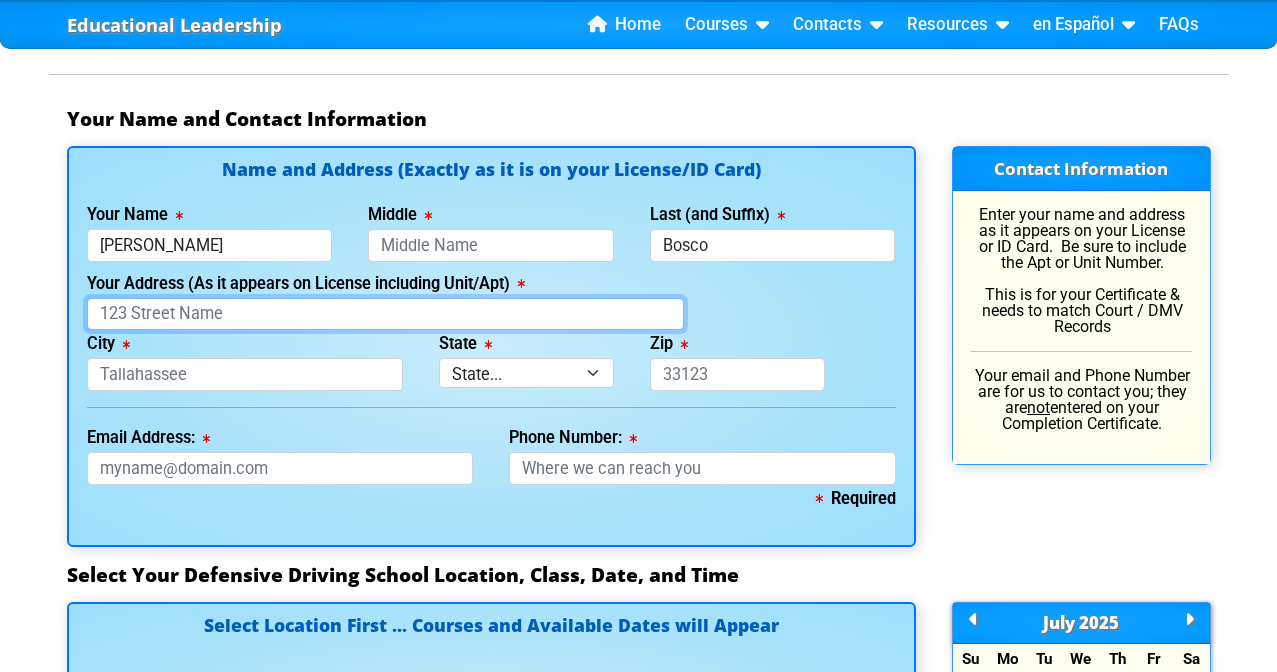 type on "13300 Indian Rocks Road, 903" 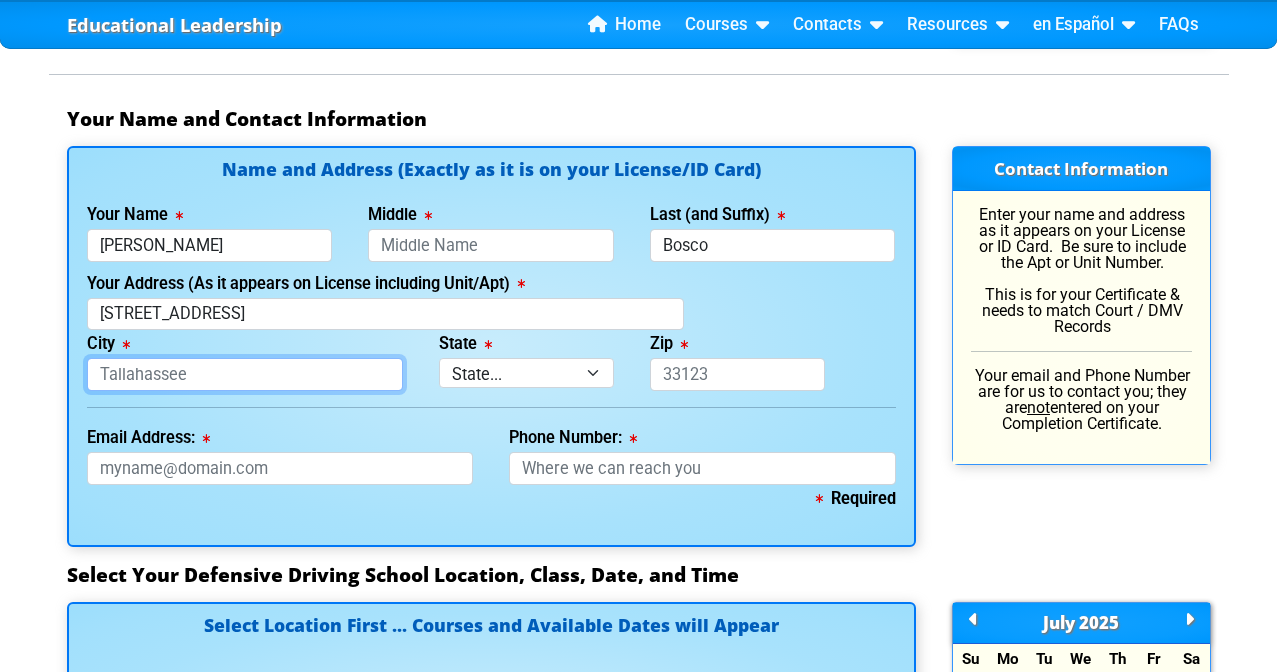 type on "Largo" 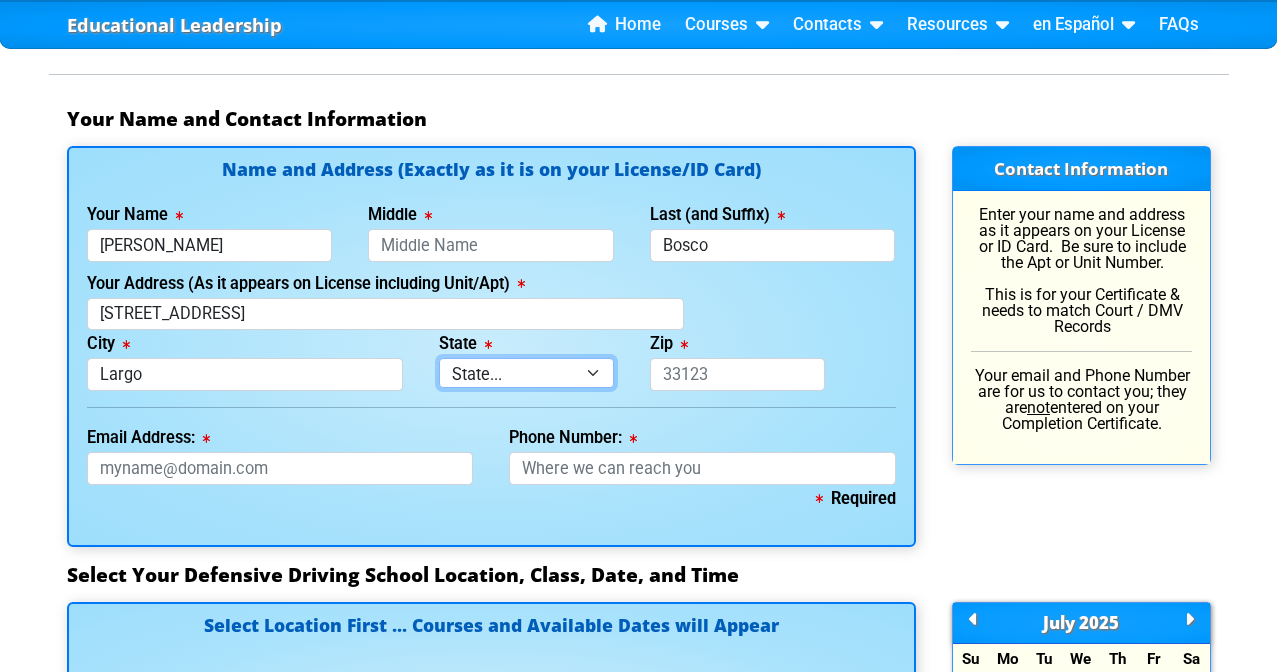 select on "{"fullName":"Florida","abbreviation":"FL","uniqueId":"1d559909-6cf0-4a4d-848e-acfa82e492b5","id":9,"createdOn":"2025-07-12T04:31:08.4620511+00:00","createdByUserId":0,"lastModifiedOn":"2025-07-12T04:31:08.4620516+00:00","modifiedByUserId":0,"modifiedByUserFullName":null,"isDeleted":false}" 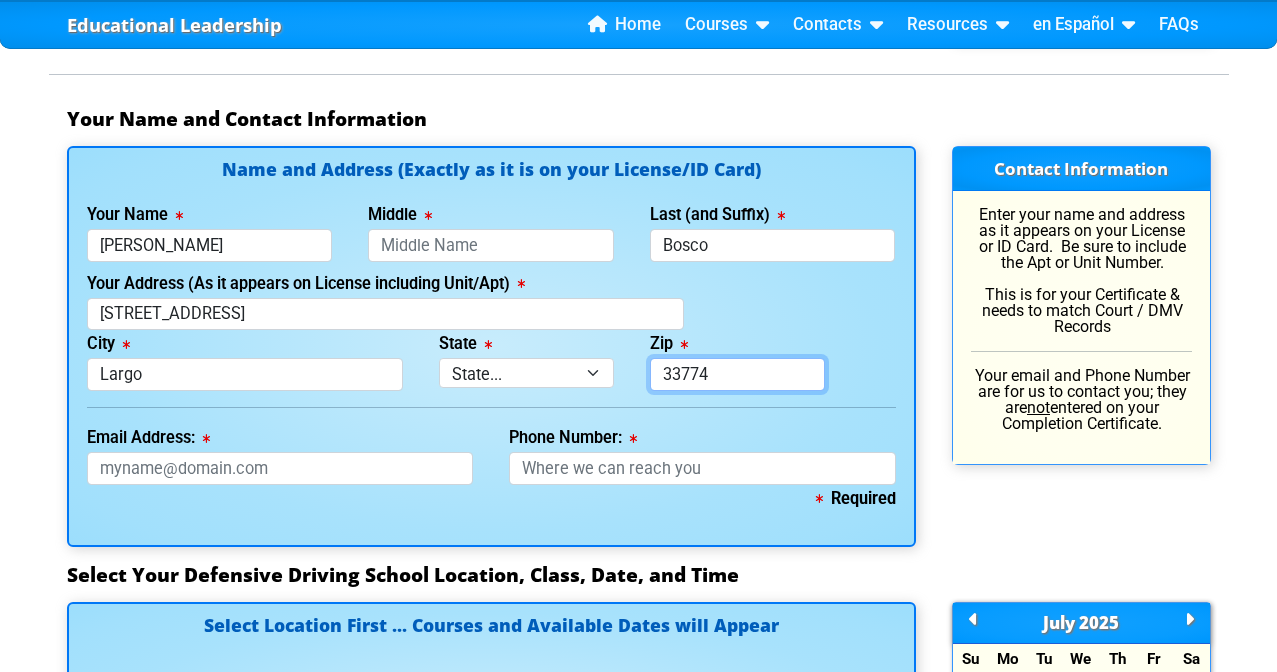 type on "mariabosco@me.com" 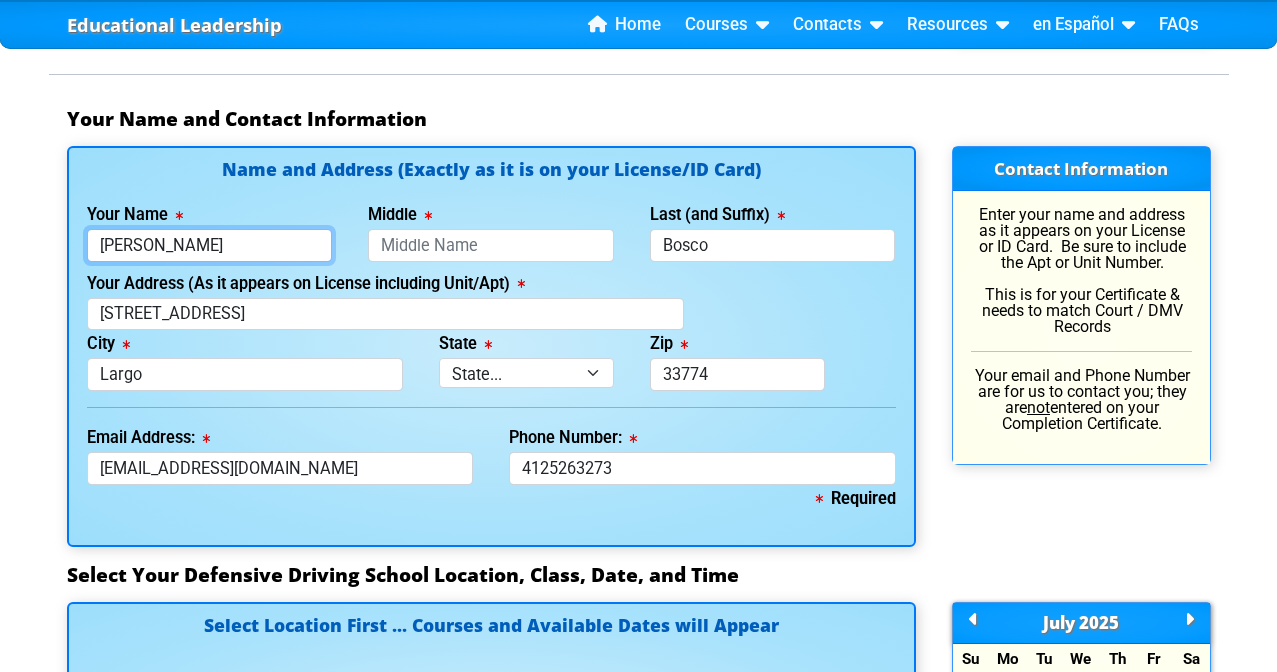 type on "412-526-3273" 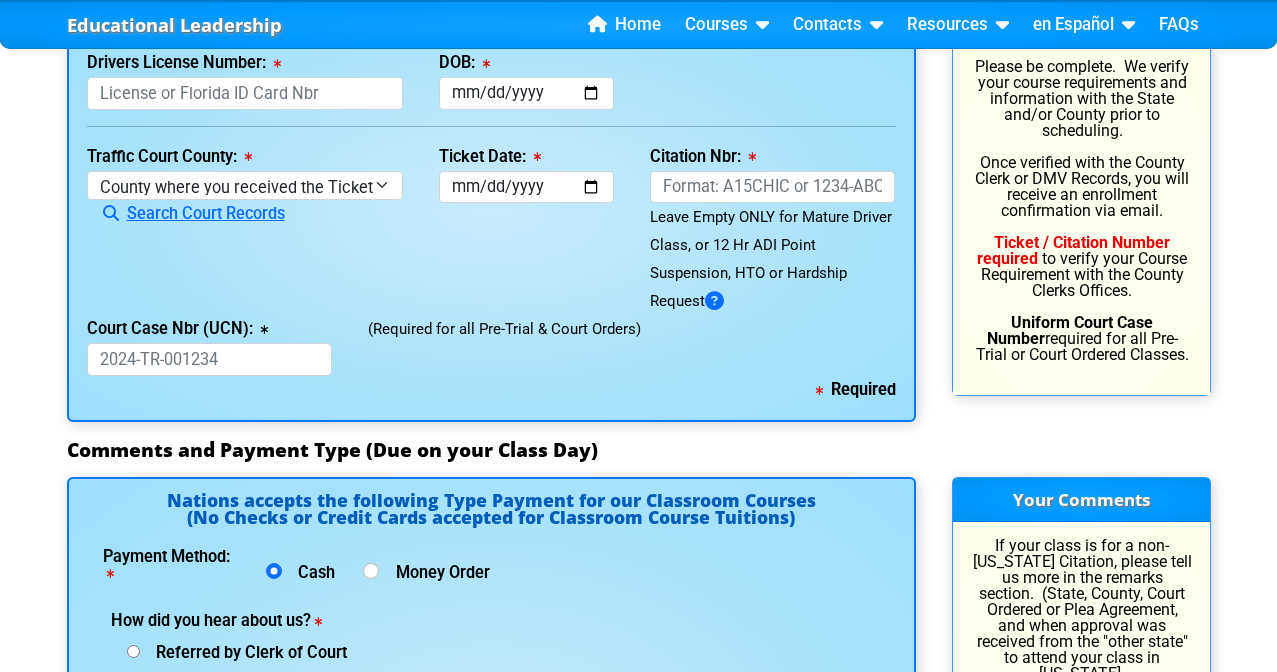 scroll, scrollTop: 2124, scrollLeft: 0, axis: vertical 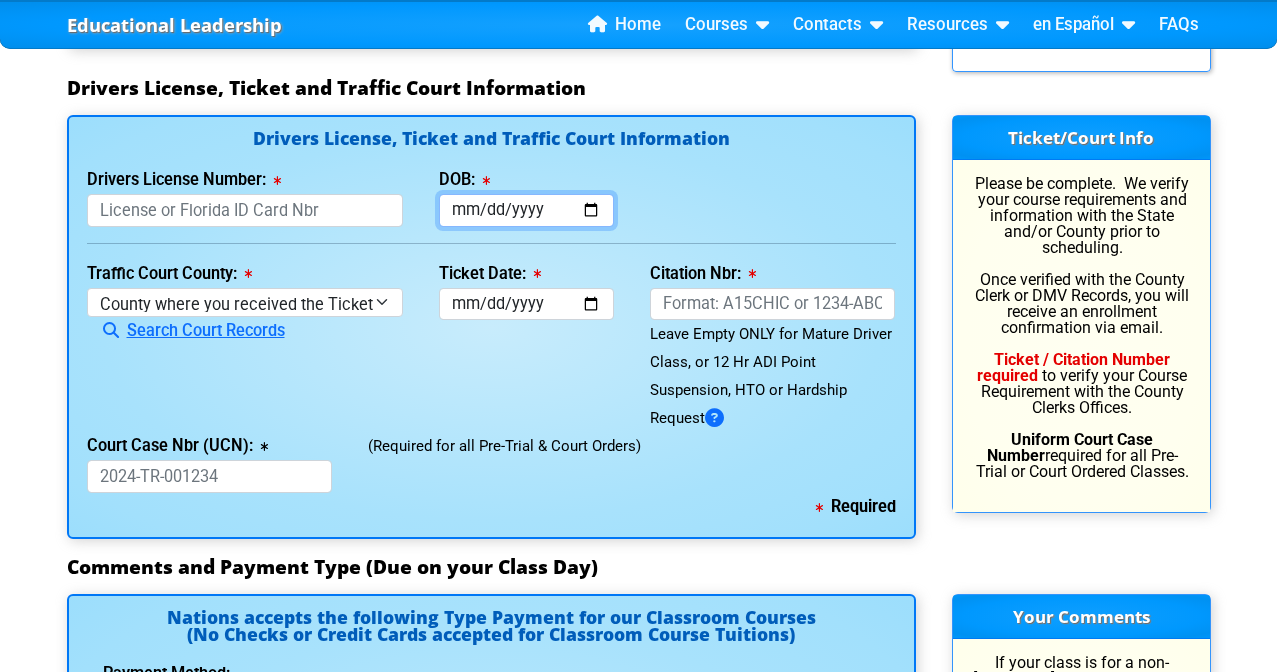 click on "DOB:" at bounding box center (526, 210) 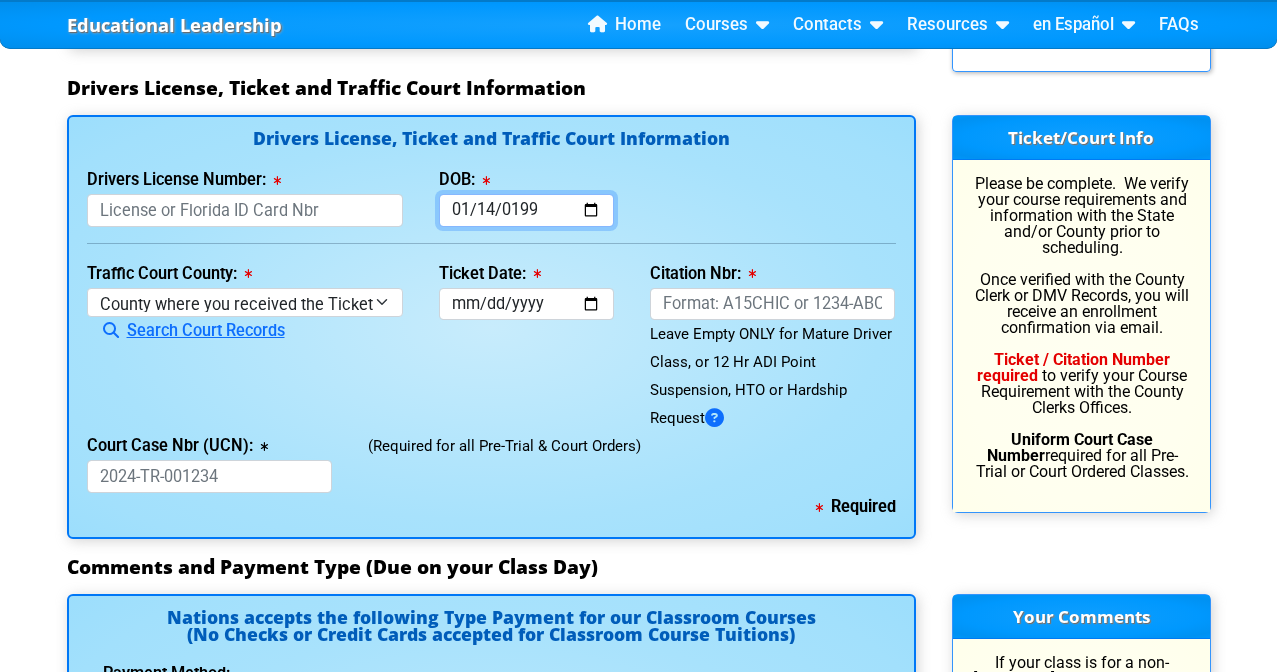 type on "1994-01-14" 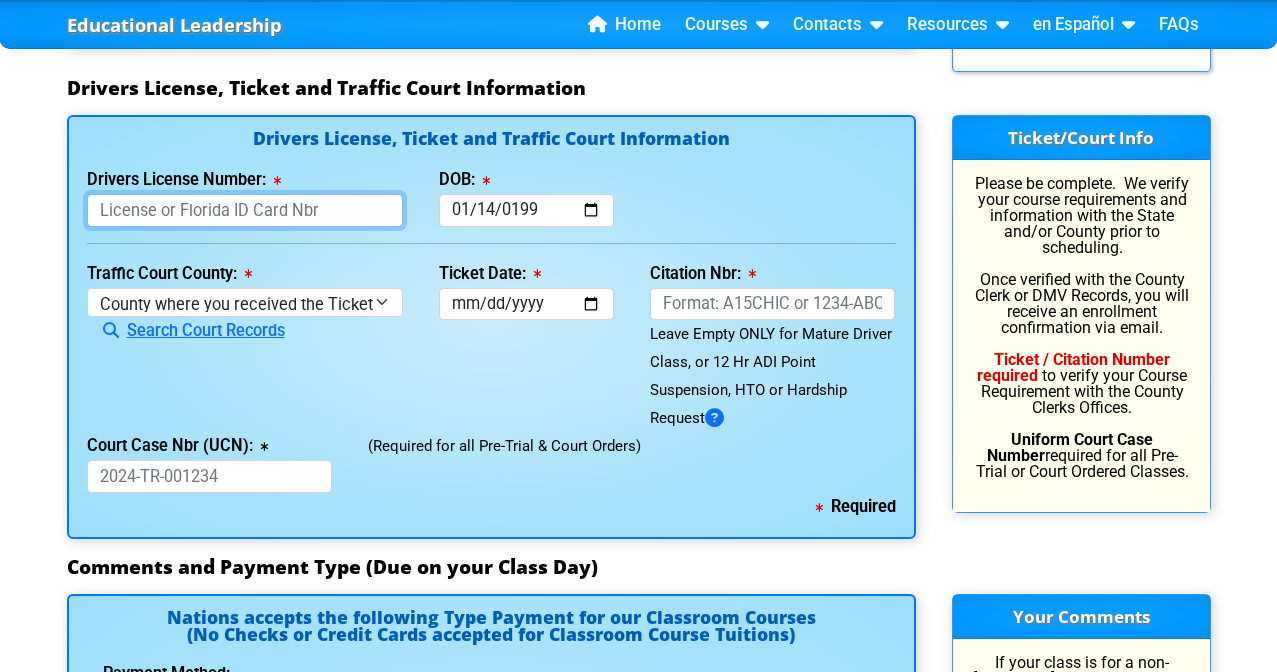 click on "Drivers License Number:" at bounding box center [245, 210] 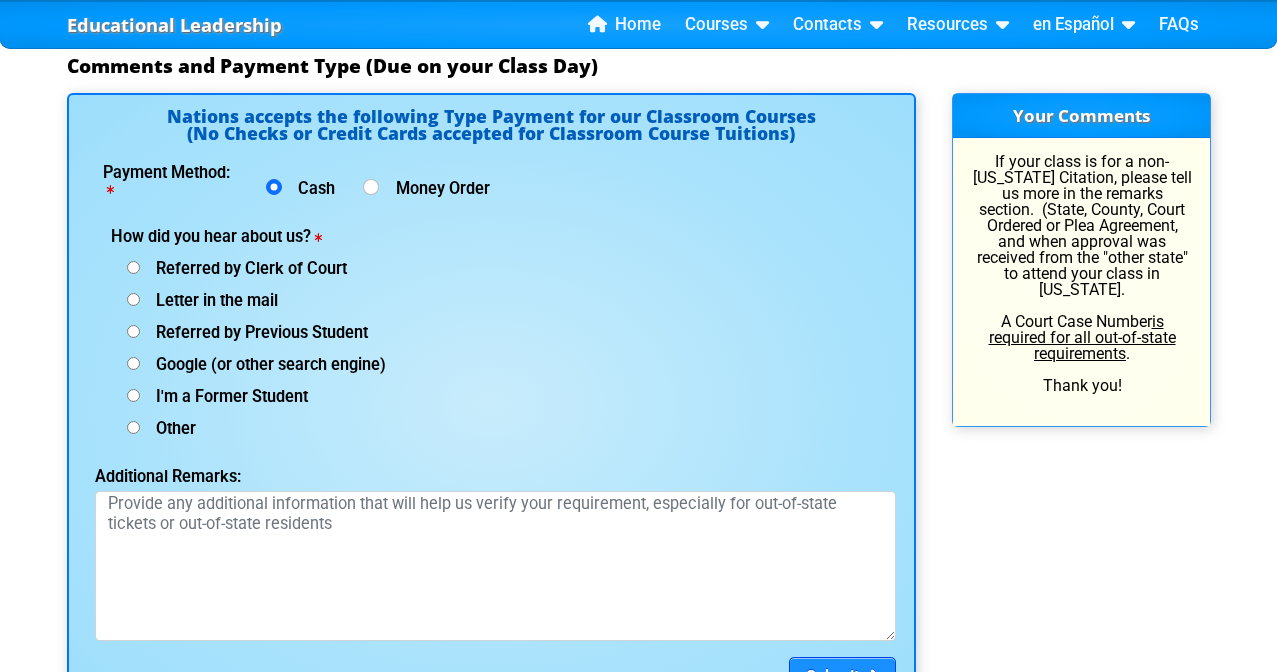 scroll, scrollTop: 3107, scrollLeft: 0, axis: vertical 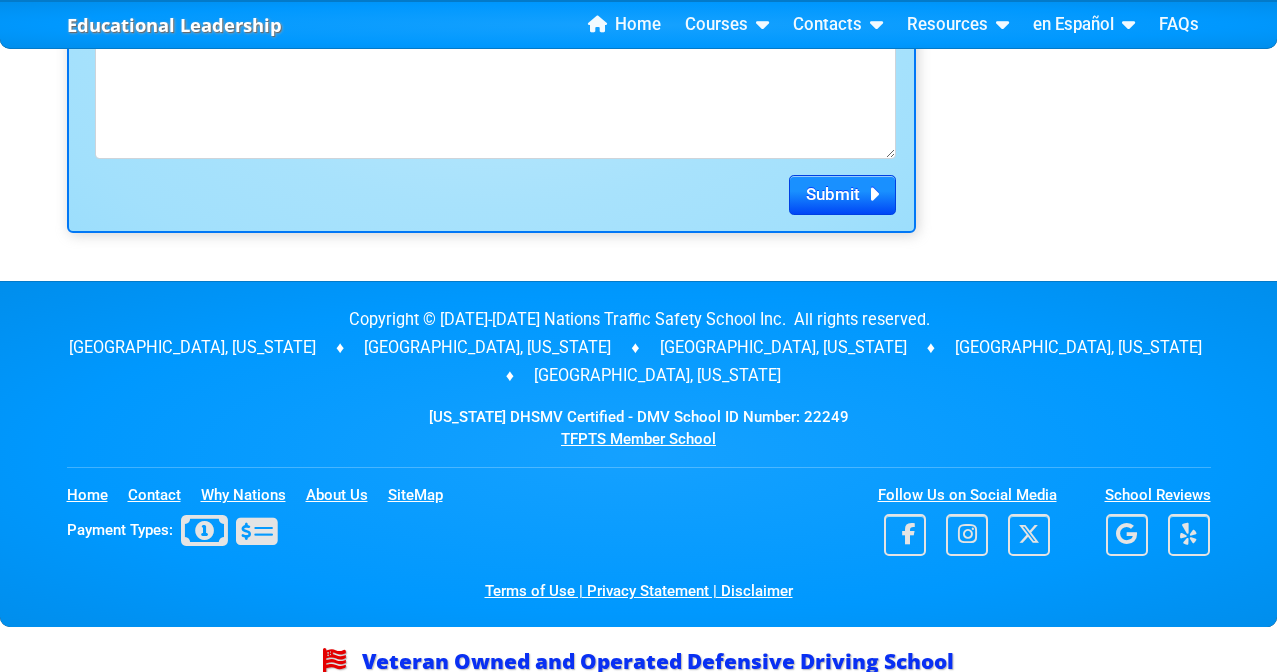 click on "Copyright © 2007-2025 Nations Traffic Safety School Inc.  All rights reserved.
Tampa, Florida     ♦     Orlando, Florida     ♦     Tallahassee, Florida     ♦     Kissimmee, Florida     ♦     Melbourne, Florida" at bounding box center (639, 348) 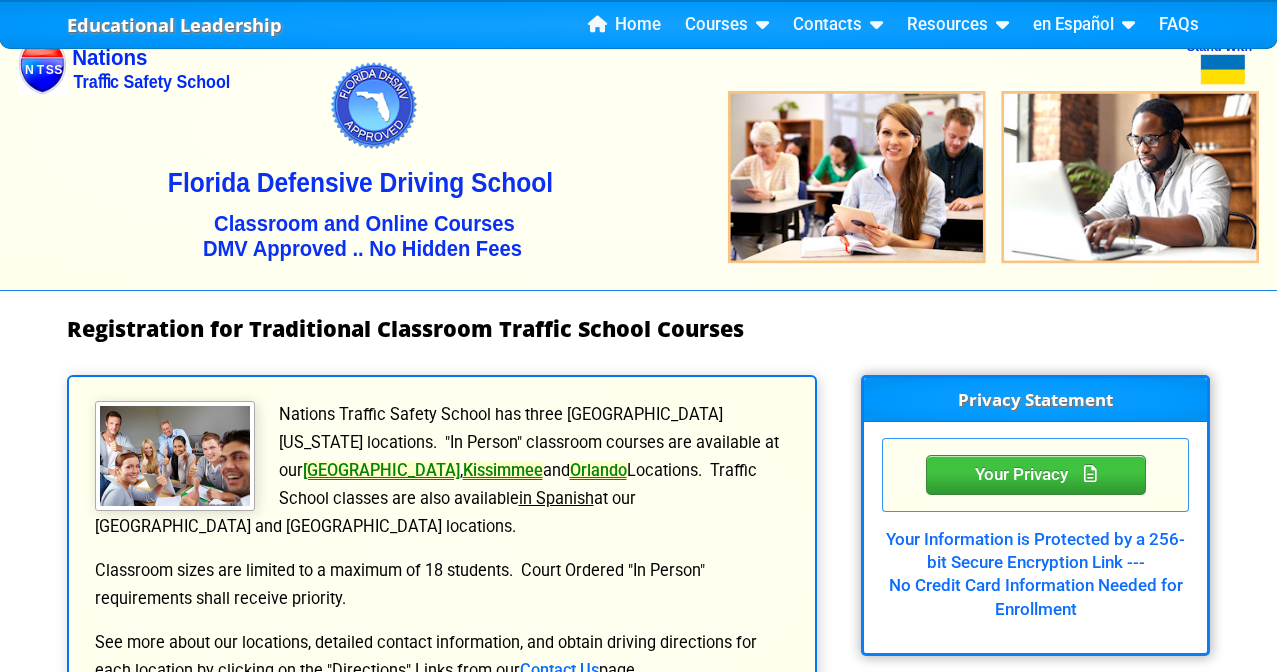 scroll, scrollTop: 34, scrollLeft: 0, axis: vertical 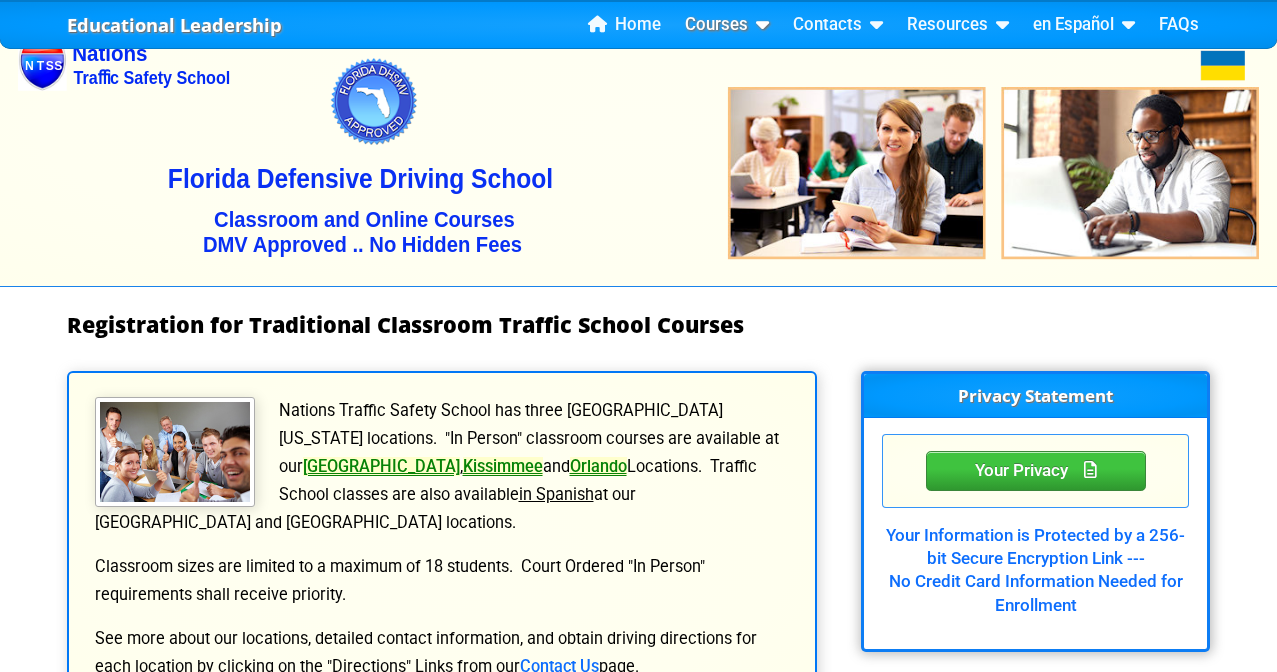 click at bounding box center [758, 24] 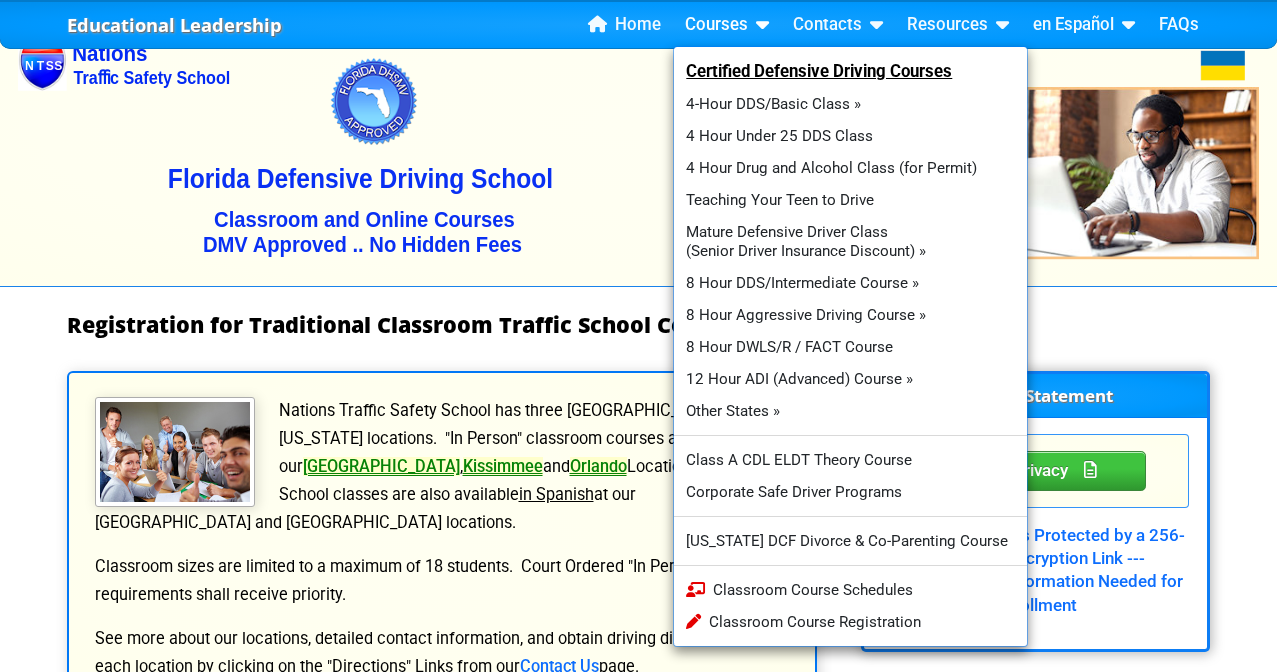 click at bounding box center [638, 144] 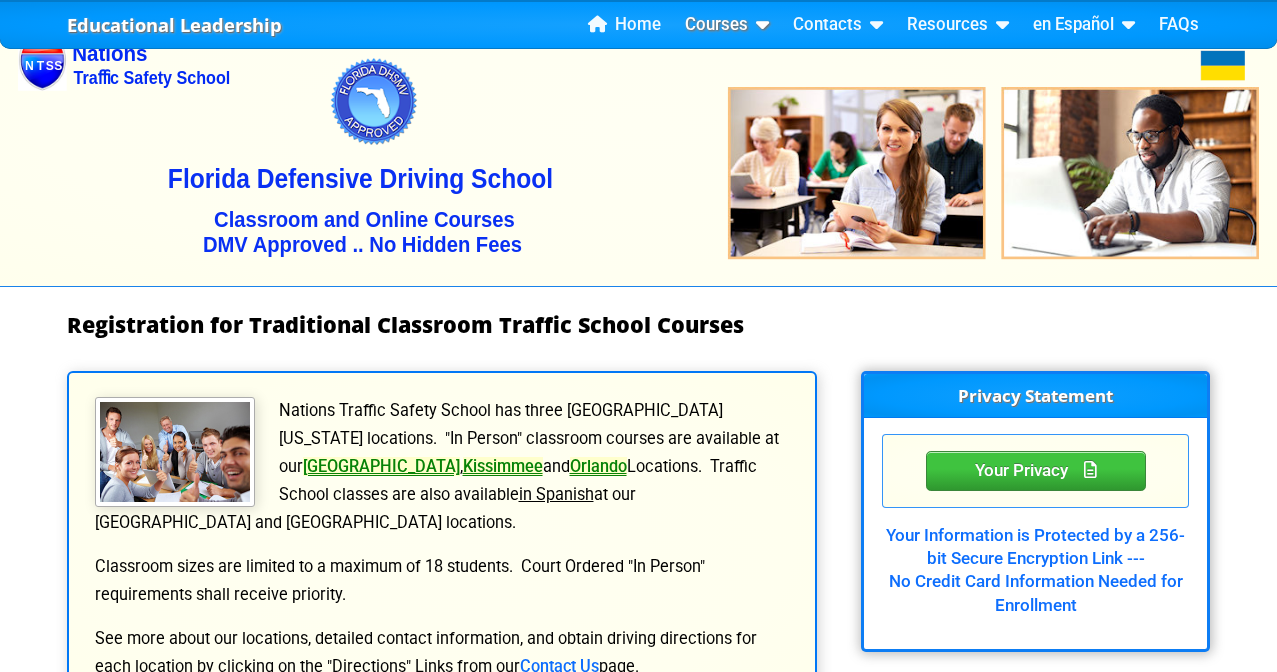 click on "Courses" at bounding box center (727, 25) 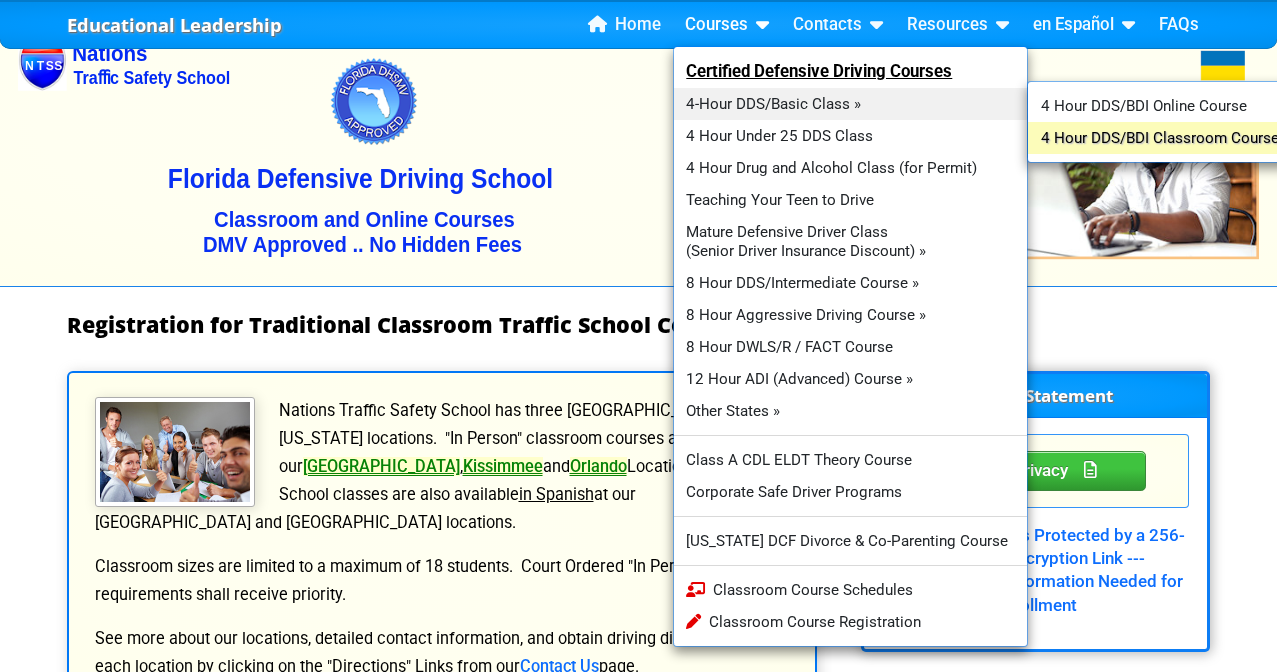 click on "4 Hour DDS/BDI Classroom Course" at bounding box center (1163, 138) 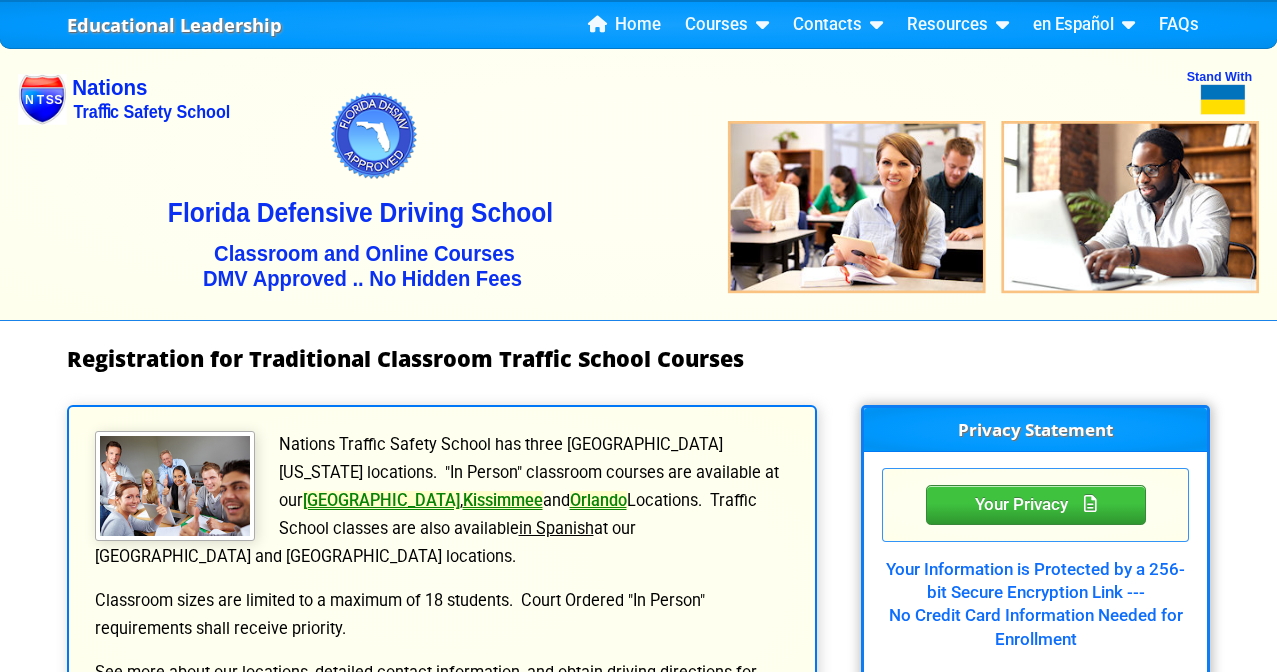 scroll, scrollTop: 0, scrollLeft: 0, axis: both 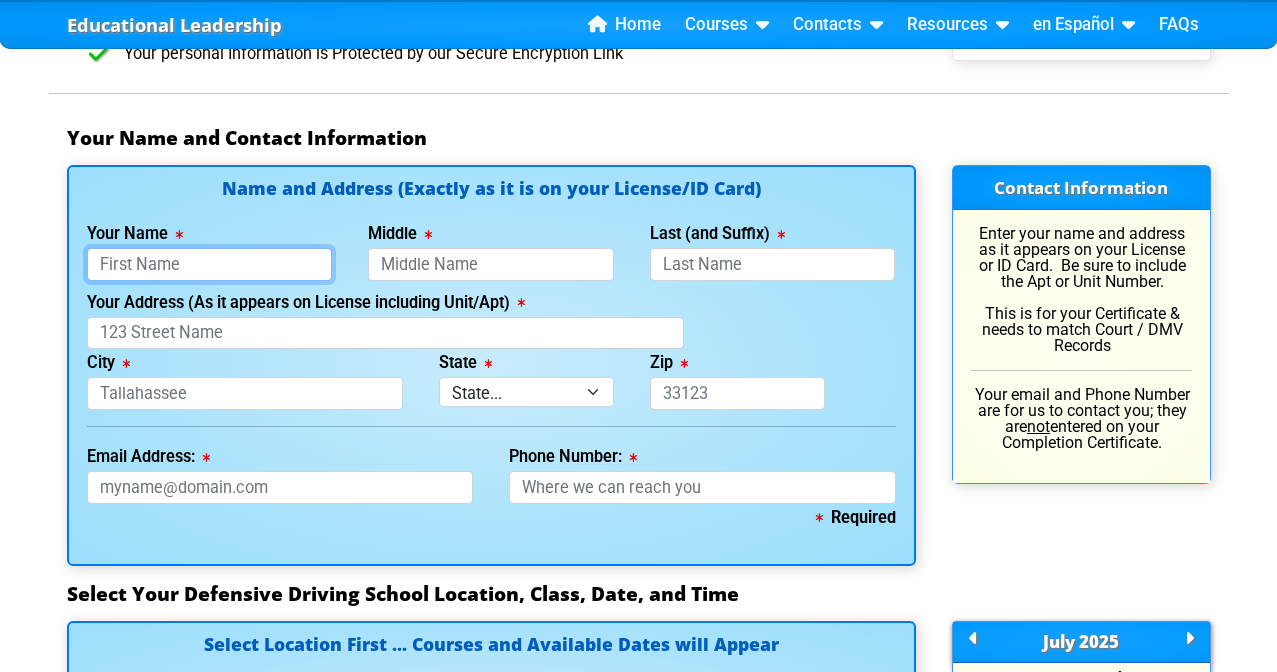 click on "Your Name" at bounding box center (210, 264) 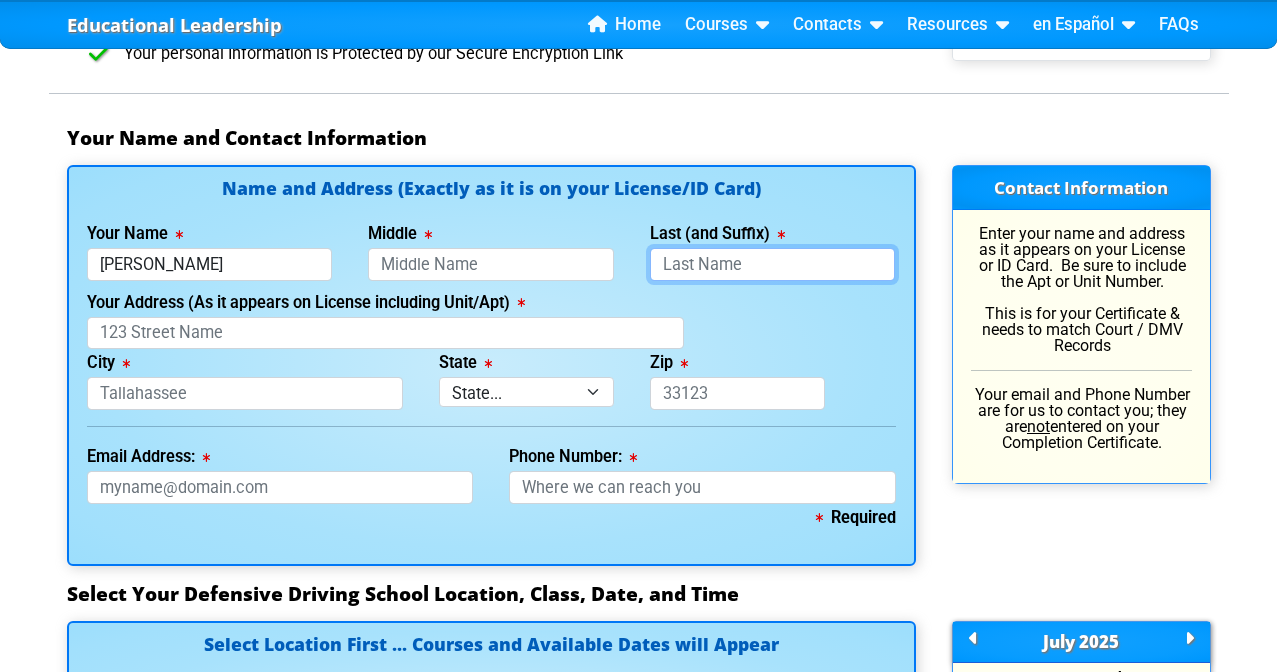 type on "Bosco" 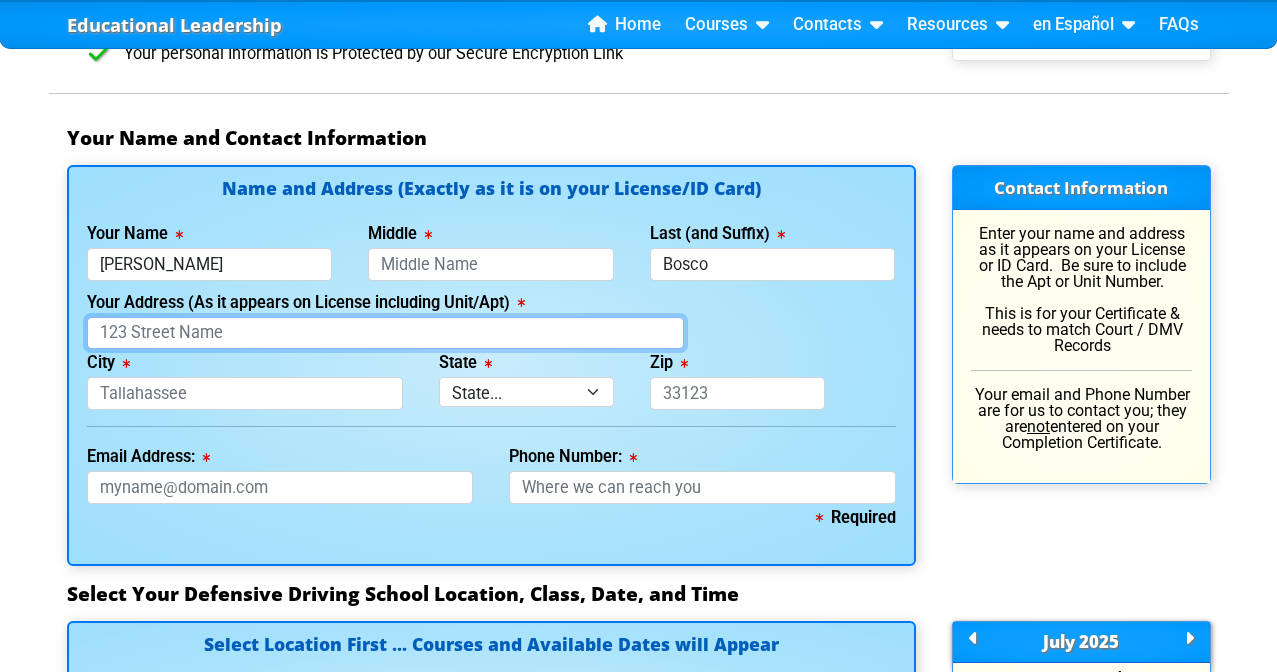 type on "13300 Indian Rocks Road, 903" 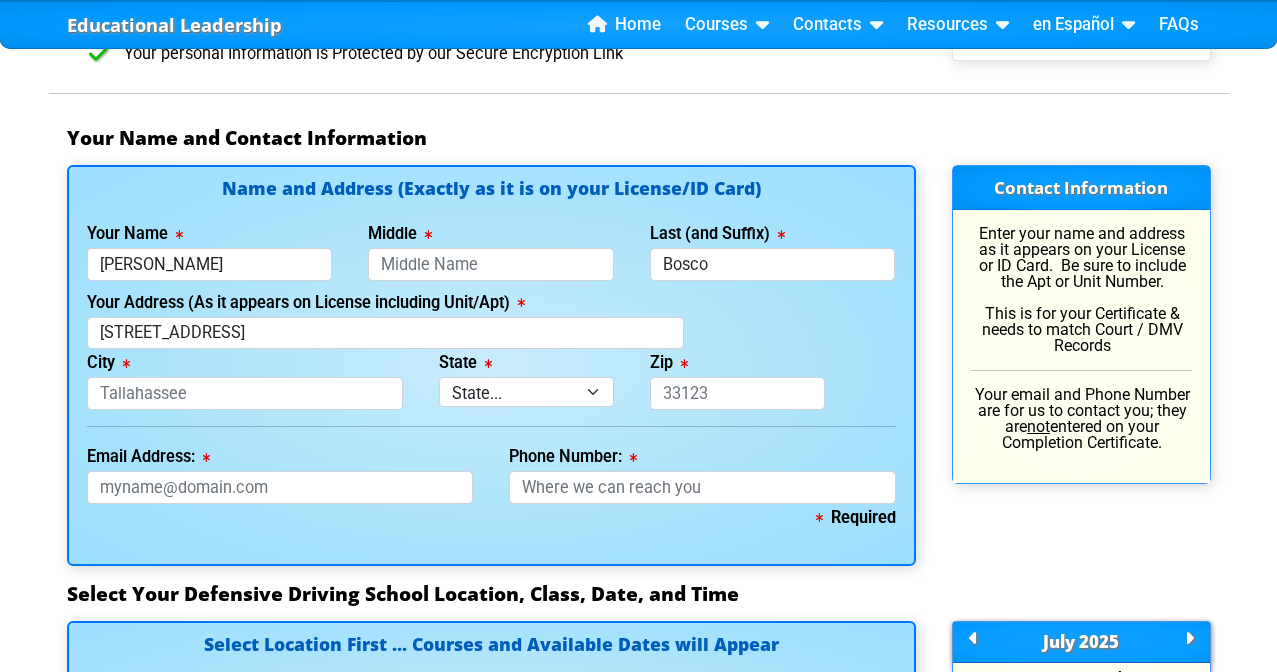 type on "Largo" 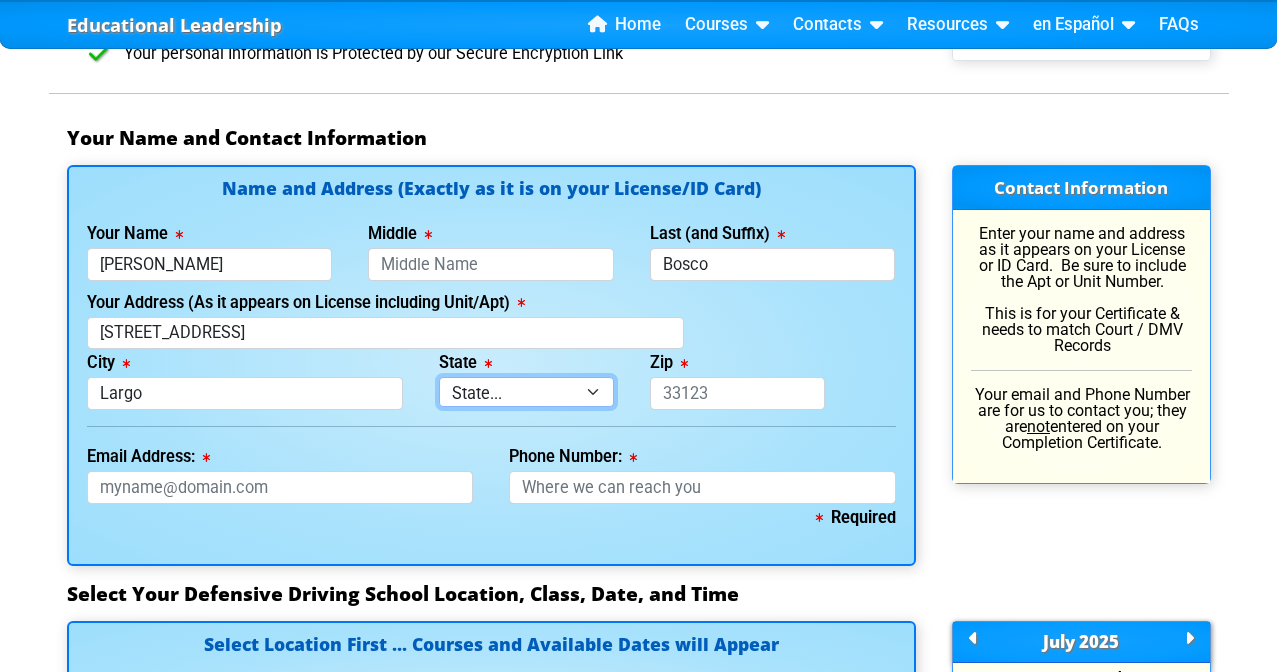 type on "33774" 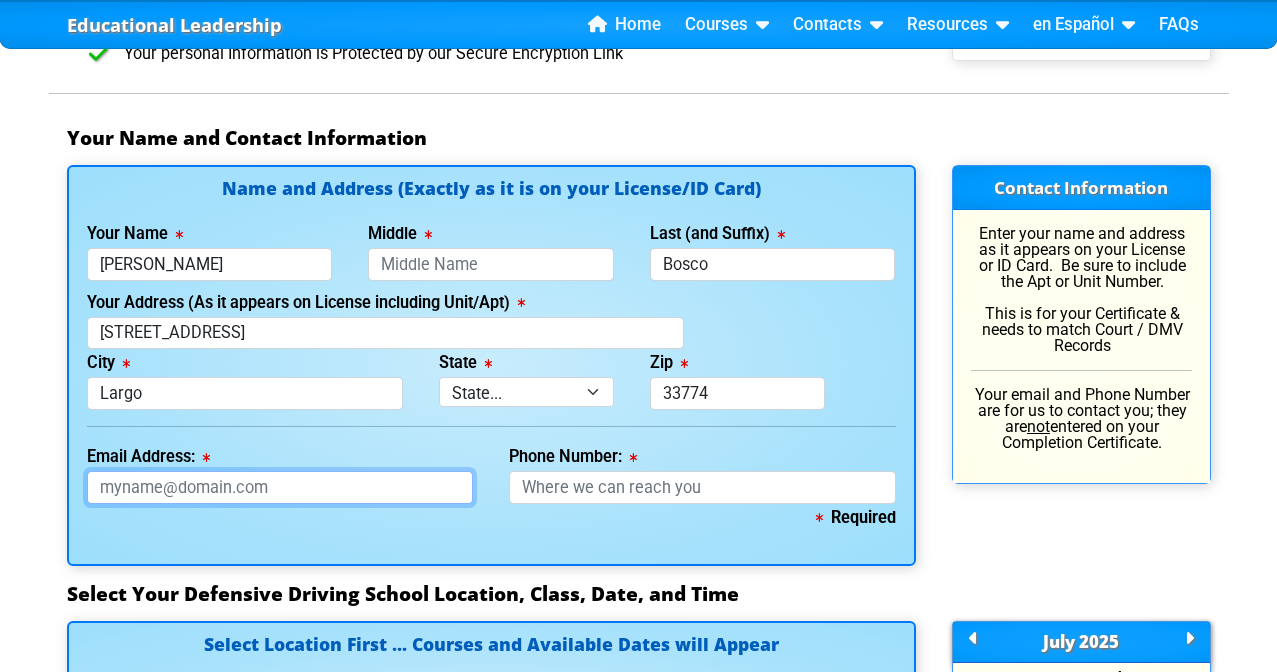 type on "mariabosco@me.com" 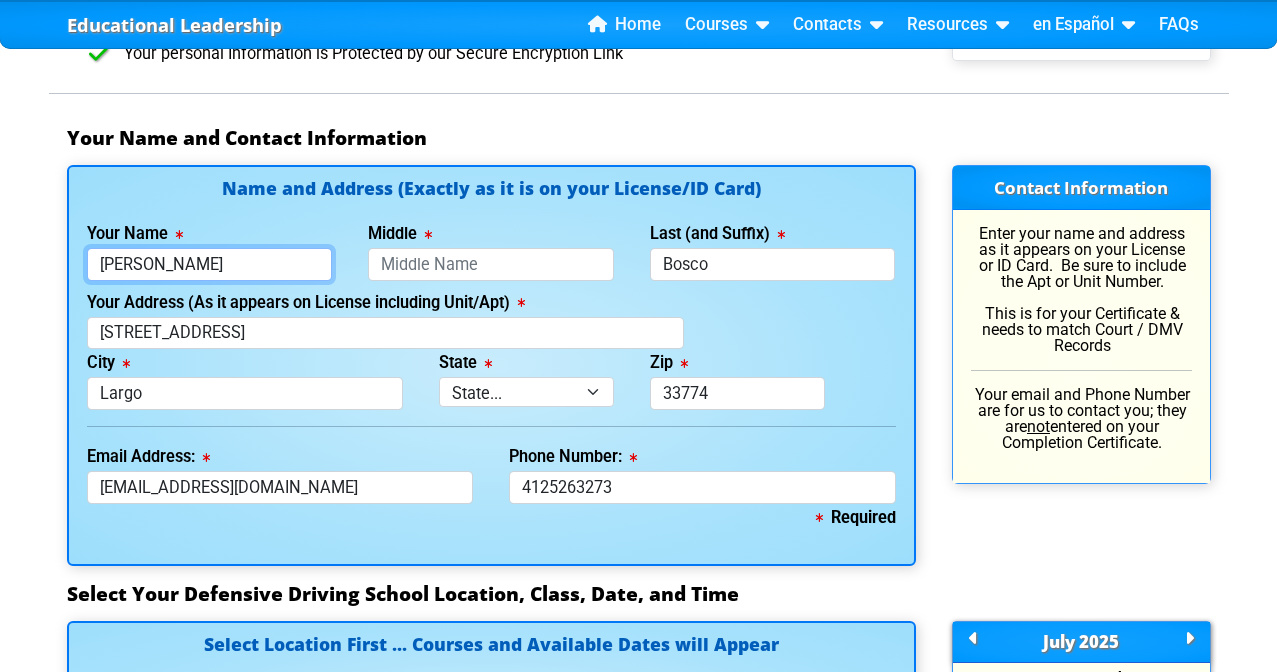 type on "412-526-3273" 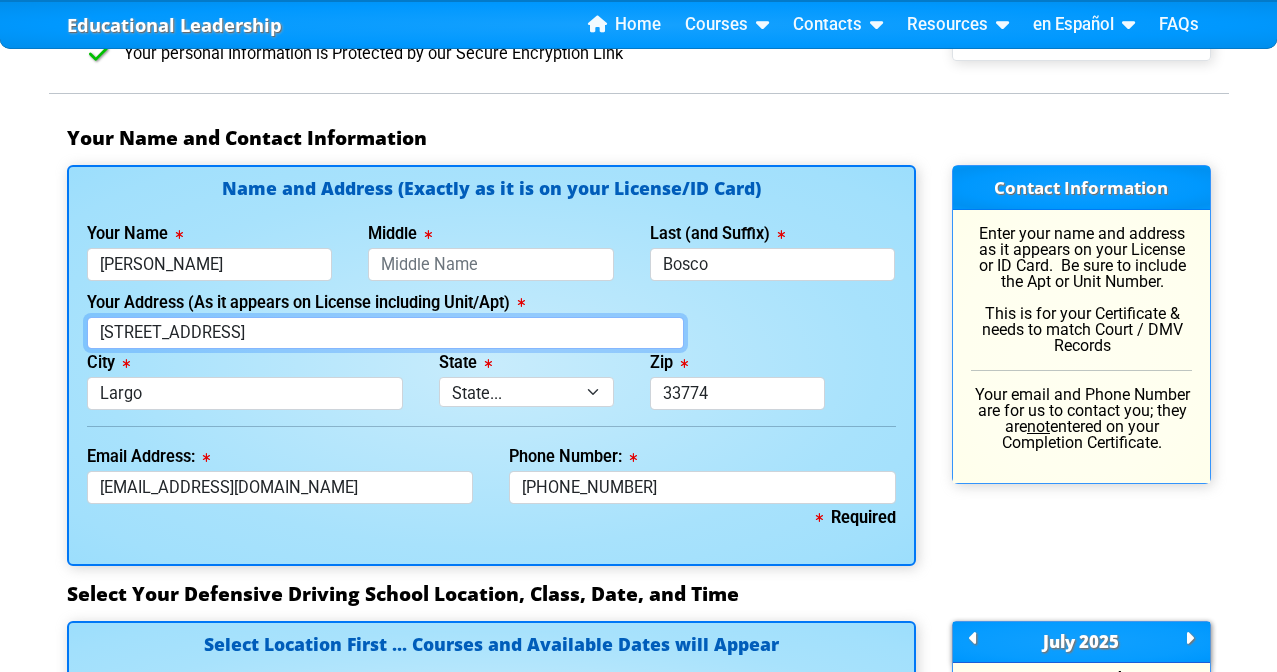 click on "13300 Indian Rocks Road, 903" at bounding box center (386, 333) 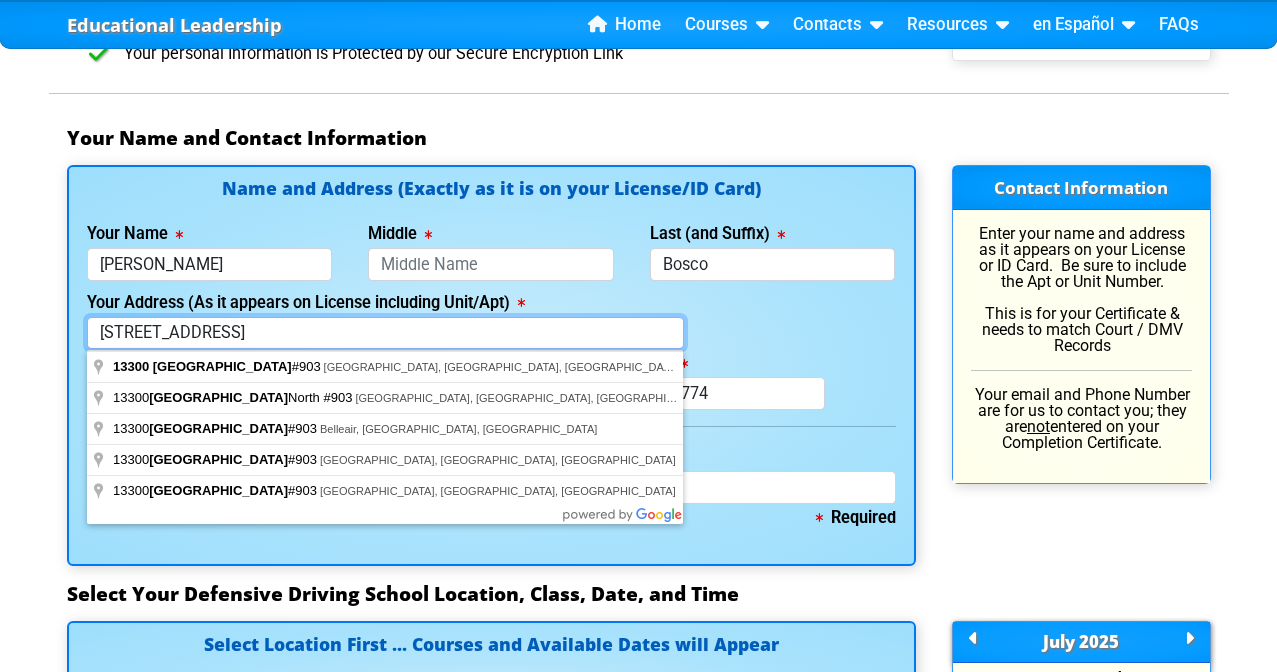 type on "13300 Indian Rocks Road 903" 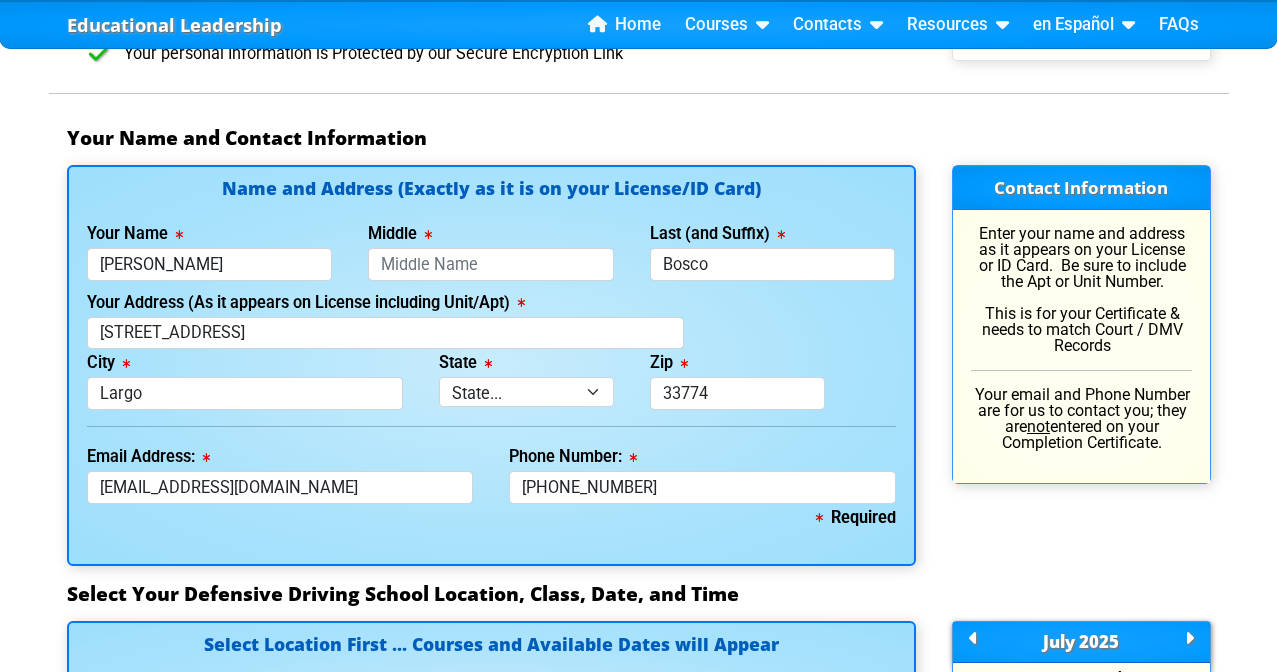 click on "Your Address (As it appears on License including Unit/Apt)
13300 Indian Rocks Road 903" at bounding box center [491, 319] 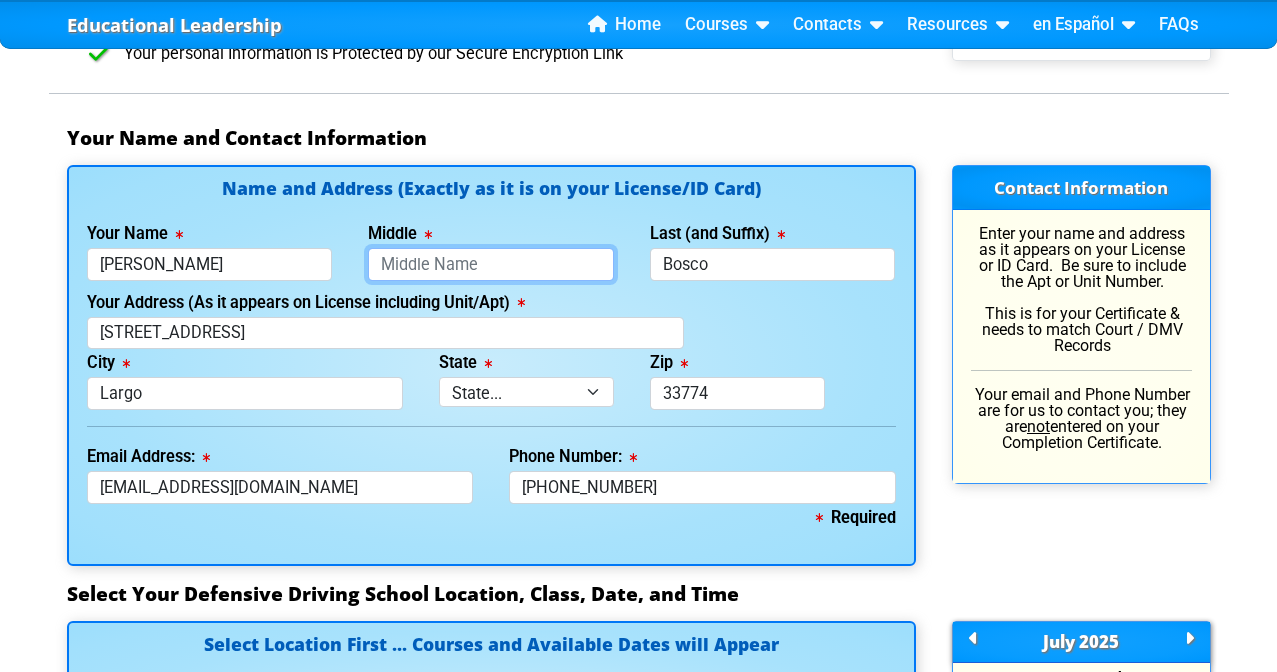 click on "Middle" at bounding box center [491, 264] 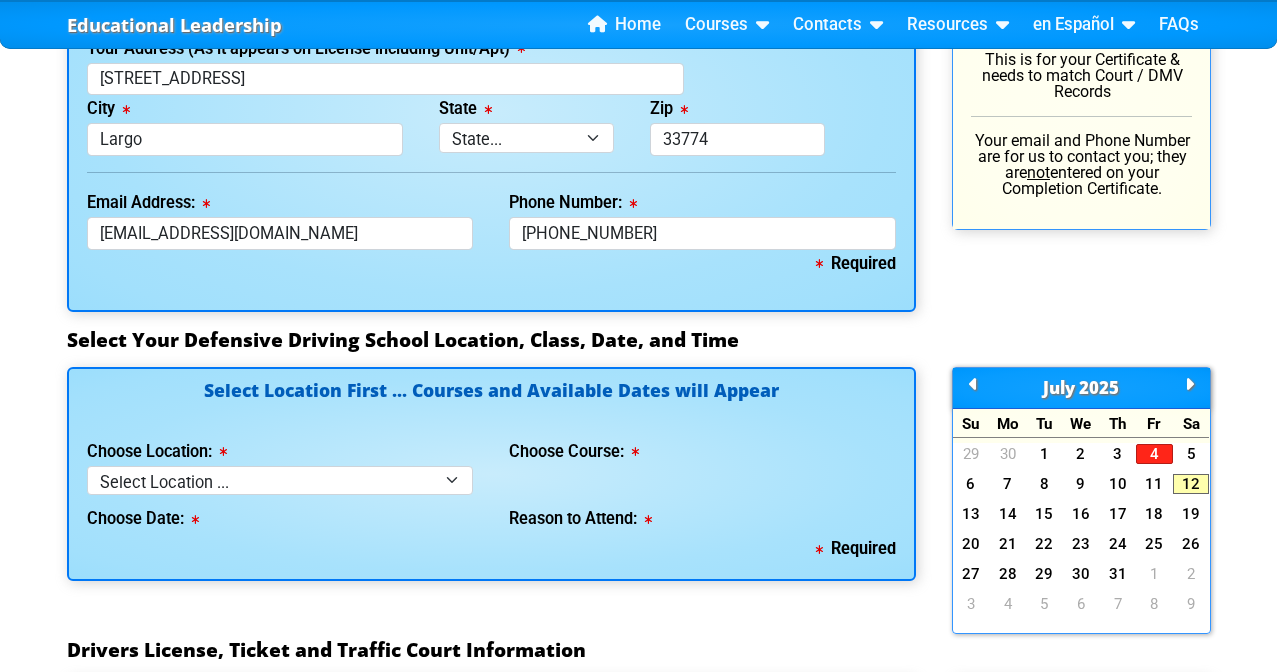 scroll, scrollTop: 1584, scrollLeft: 0, axis: vertical 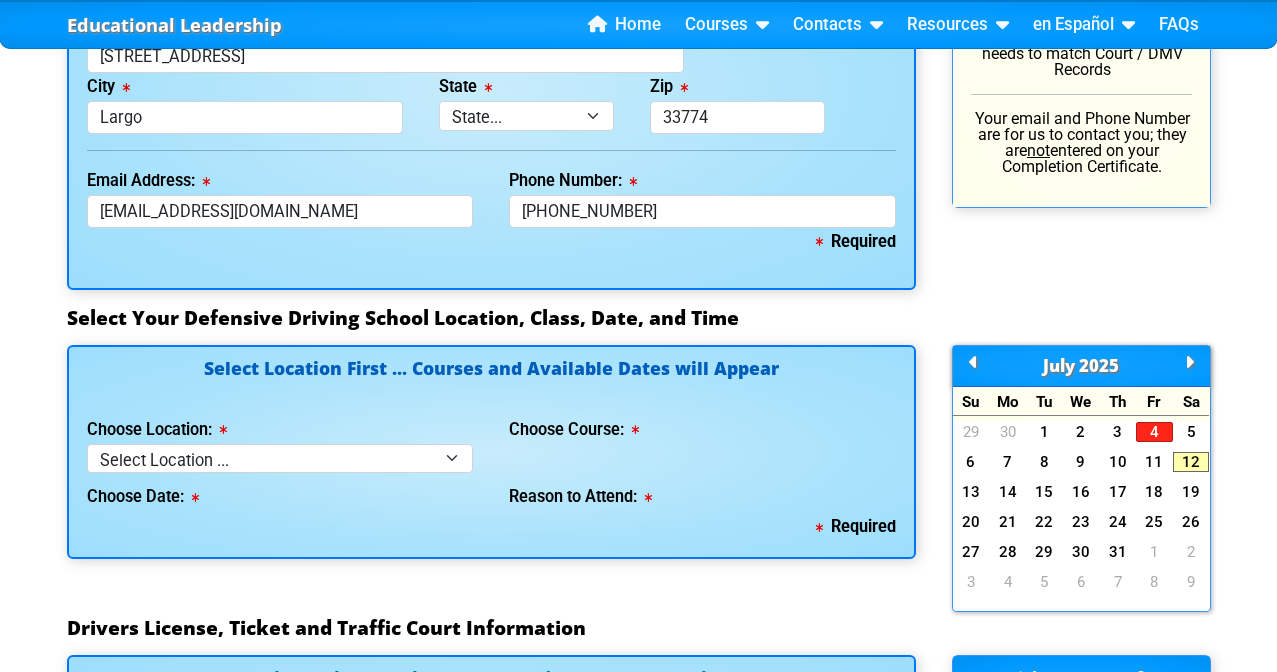 type on "Cecelia" 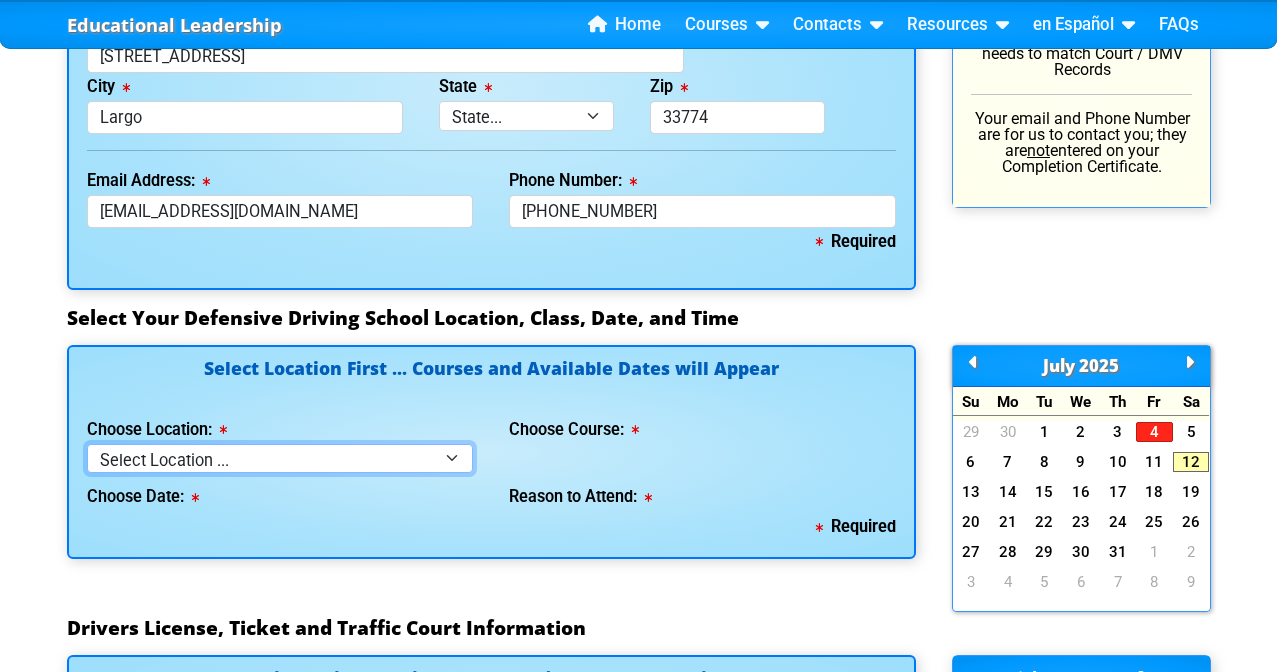 click on "Select Location ... Tampa Orlando Kissimmee Tampa - en español Kissimmee - en español Live Virtual Classroom via MS Teams" at bounding box center (280, 458) 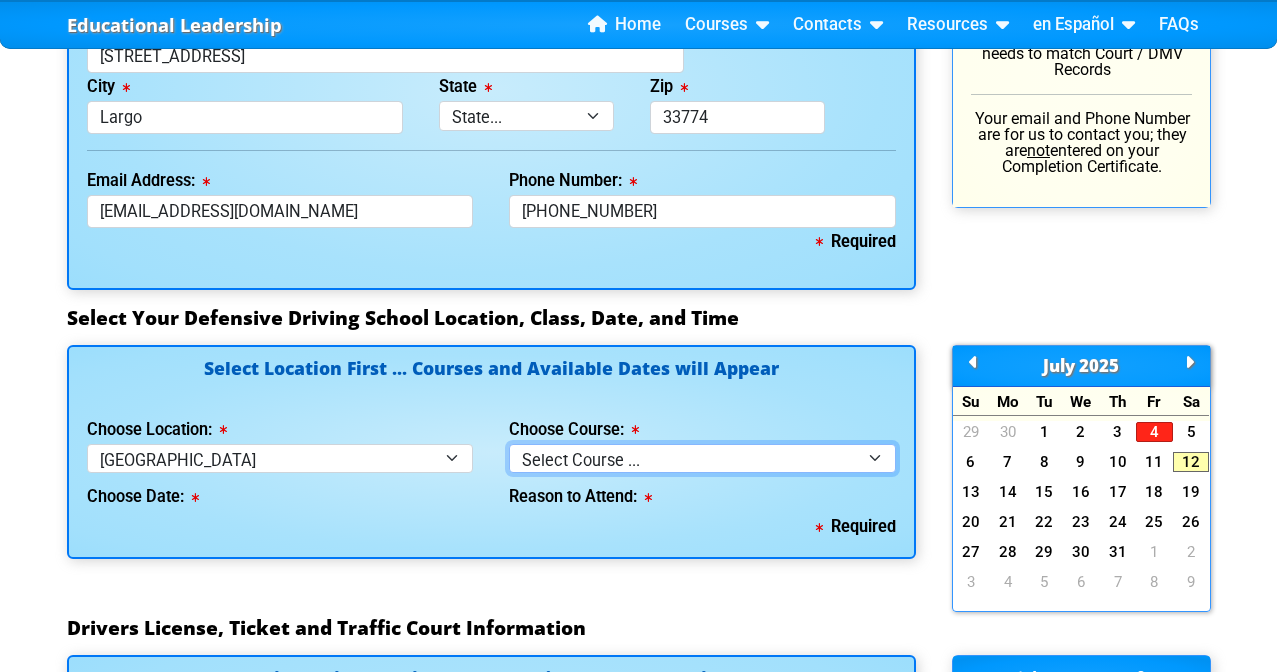 click on "Select Course ... 4 Hour BDI Class (Basic Course & TCAC) 4 Hour Under 25 Class (STOP or Youthful Offender) Mature Defensive Driver for Insurance Discount Course 8 Hour Aggressive Driver Course 8 Hour DDS / Intermediate Course 8 Hour DWLS/R / FACT Course 12 Hour ADI Class (Advanced Driver Course)" at bounding box center [702, 458] 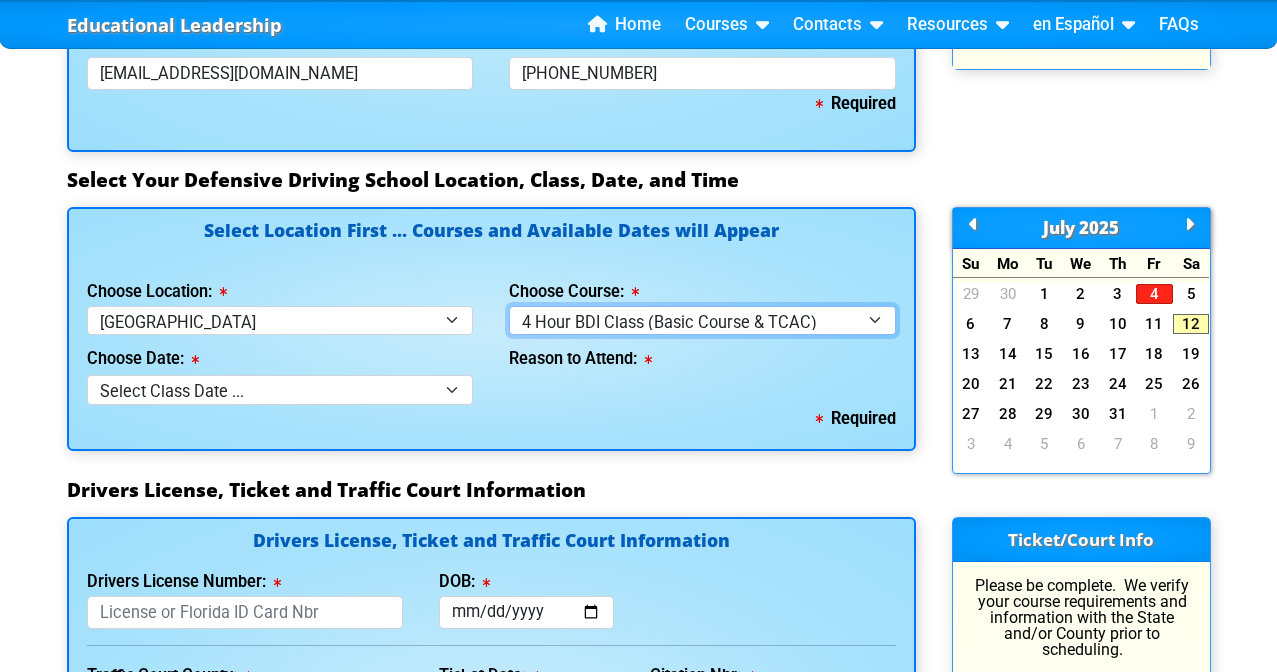 scroll, scrollTop: 1783, scrollLeft: 0, axis: vertical 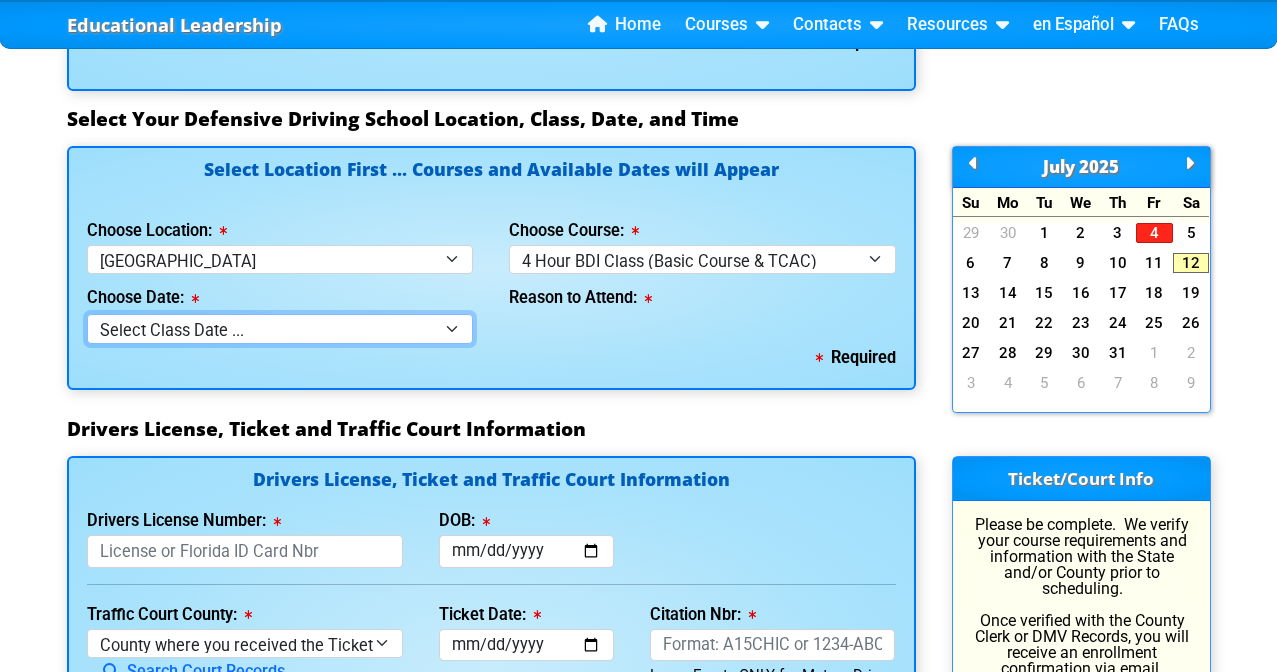 click on "Select Class Date ... Jul 12 -- (Registration Closed @ 4:30 pm) Jul 19 -- (Saturday from 9:30am-1:30pm) Jul 23 -- (Wednesday from 9:30am-1:30pm) Jul 26 -- (Saturday from 9:00am-1:00pm) Aug 2 -- (Saturday from 10:00am-2:00pm) Aug 9 -- (Saturday from 9:00am-1:00pm) Aug 16 -- (Saturday from 9:30am-1:30pm) Aug 20 -- (Wednesday from 10:00am-2:00pm)" at bounding box center (280, 328) 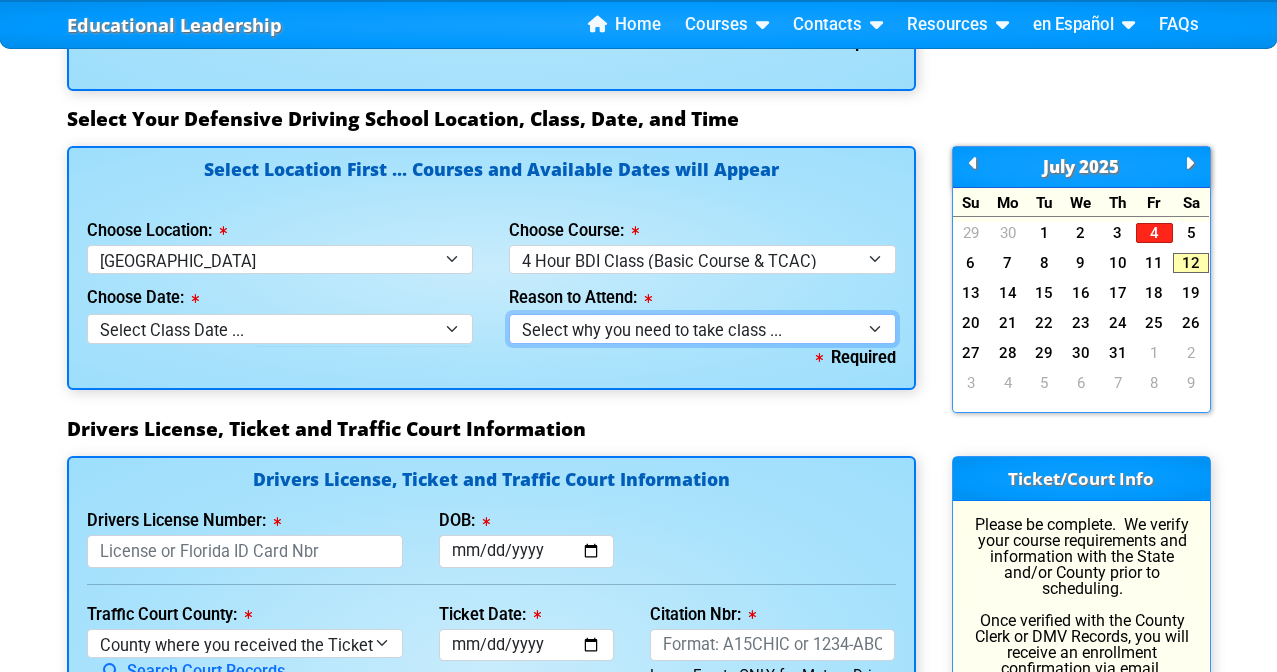 click on "Select why you need to take class ... Election for Traffic Ticket (No Points) Court Order - 4 Hour Defensive Driving Course Employer Required - 4 Hour Defensive Driving Class   Court Order - 4 Hour Traffic Collision Avoidance Class DMV Letter for Traffic Collision Avoidance Class (TCAC)   DMV Letter for Traffic Signal Violation DMV Letter for Reckless Driving DMV Letter for Passing School Bus DMV Letter for Highway Racing DMV Letter for Highway Racing Spectator" at bounding box center [702, 328] 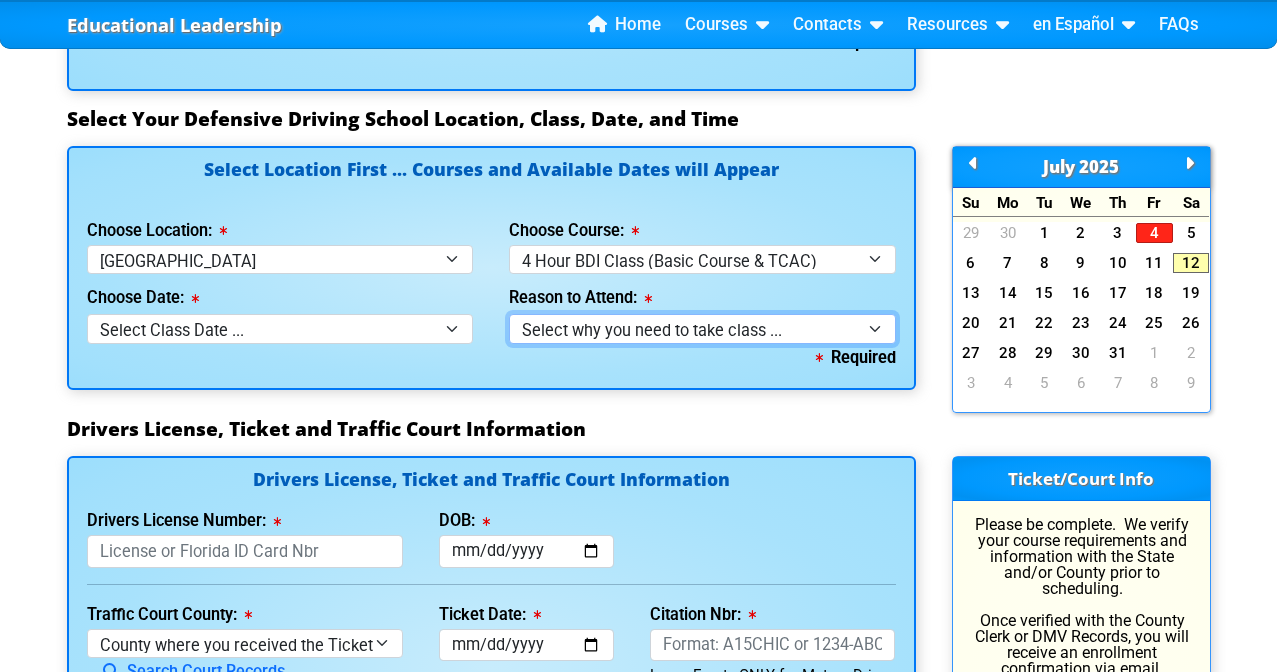 click on "Select why you need to take class ... Election for Traffic Ticket (No Points) Court Order - 4 Hour Defensive Driving Course Employer Required - 4 Hour Defensive Driving Class   Court Order - 4 Hour Traffic Collision Avoidance Class DMV Letter for Traffic Collision Avoidance Class (TCAC)   DMV Letter for Traffic Signal Violation DMV Letter for Reckless Driving DMV Letter for Passing School Bus DMV Letter for Highway Racing DMV Letter for Highway Racing Spectator" at bounding box center [702, 328] 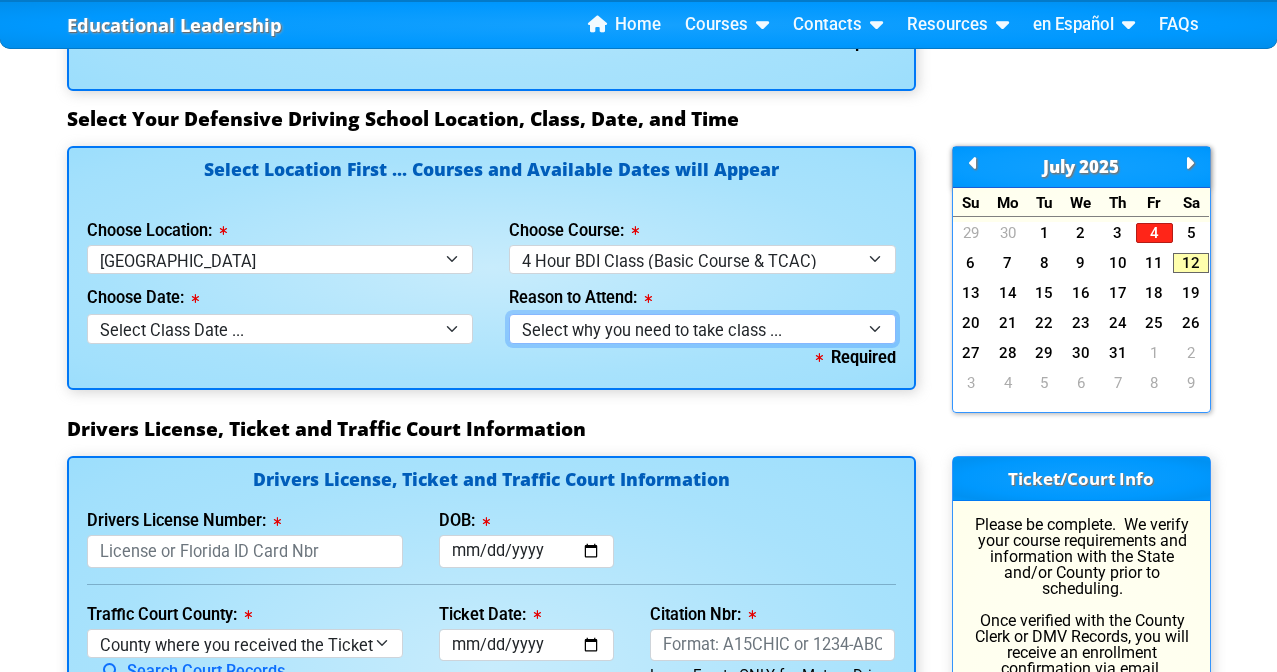 select on "BDI - Election for Traffic Ticket" 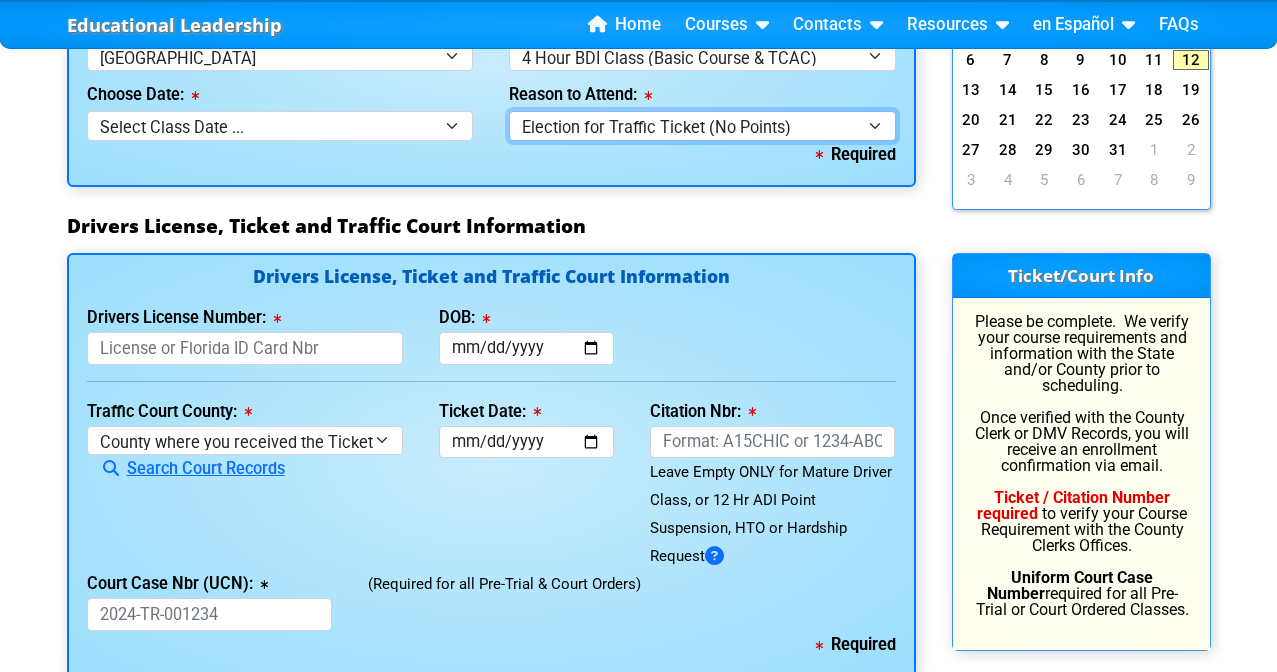 scroll, scrollTop: 2033, scrollLeft: 0, axis: vertical 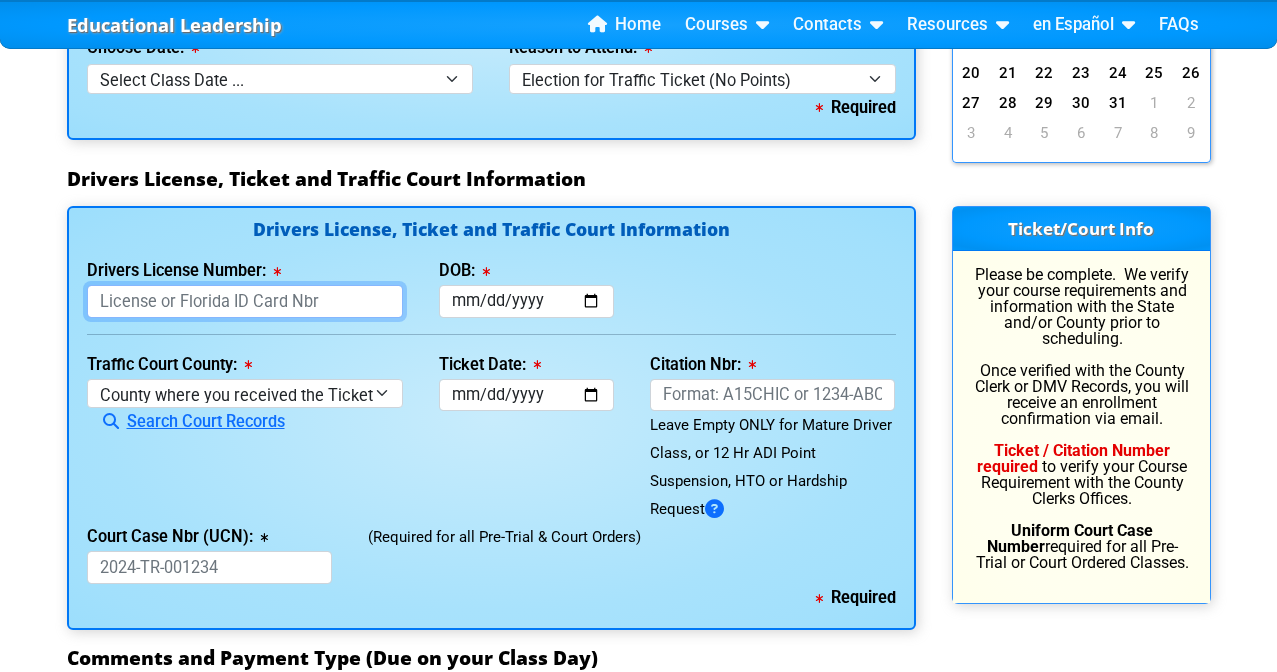 click on "Drivers License Number:" at bounding box center (245, 301) 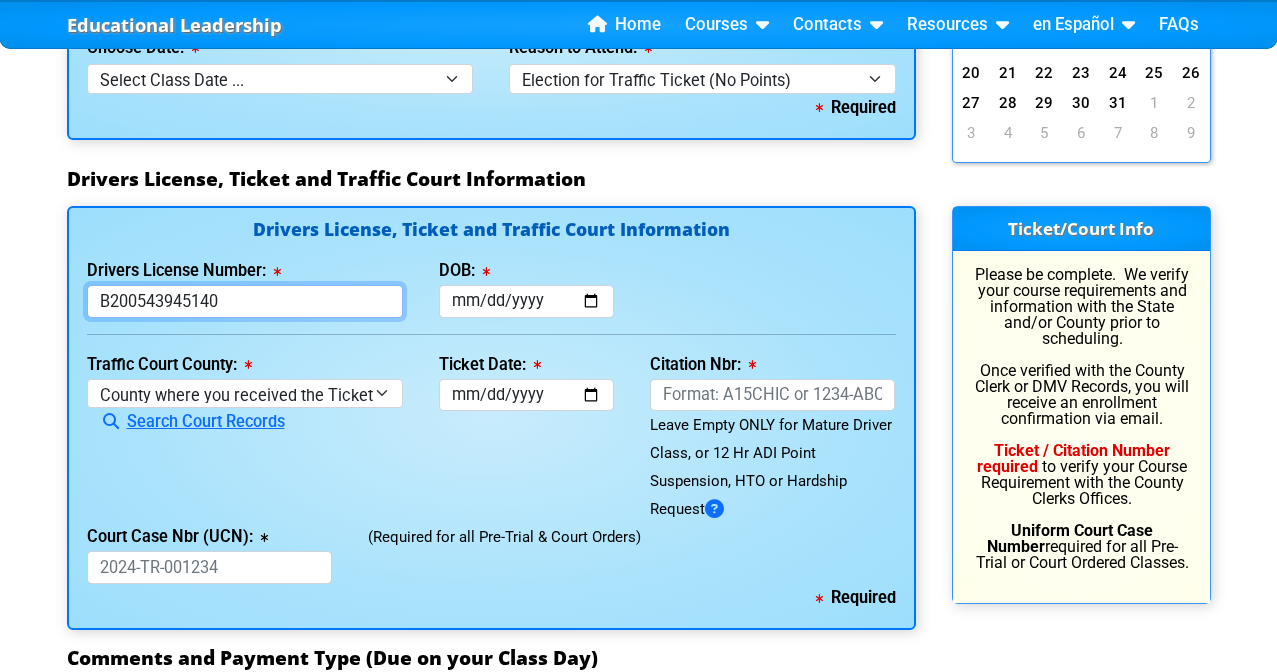 type on "B200543945140" 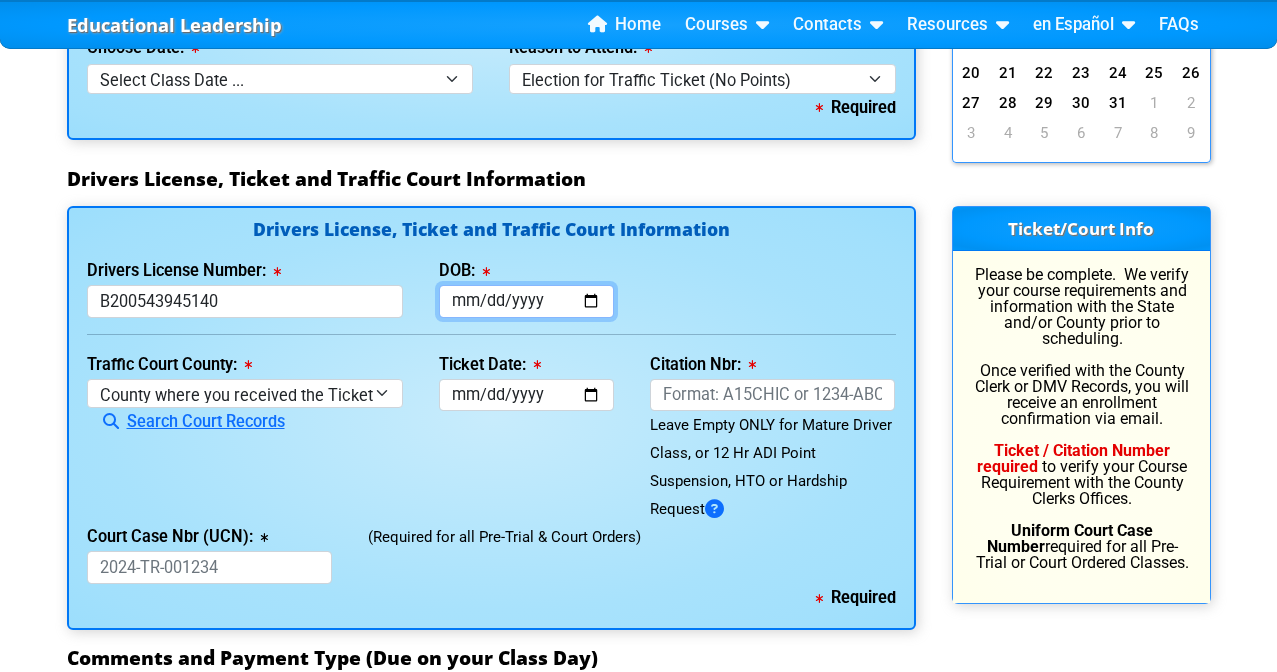 click on "DOB:" at bounding box center [526, 301] 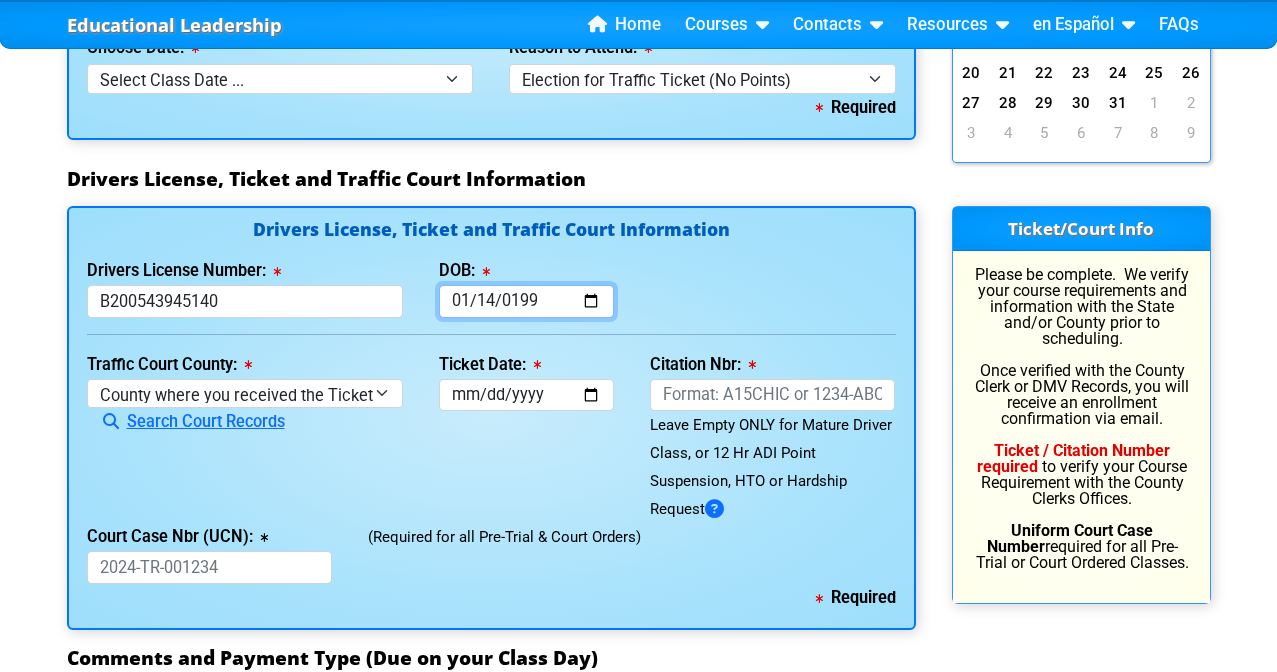 type on "1994-01-14" 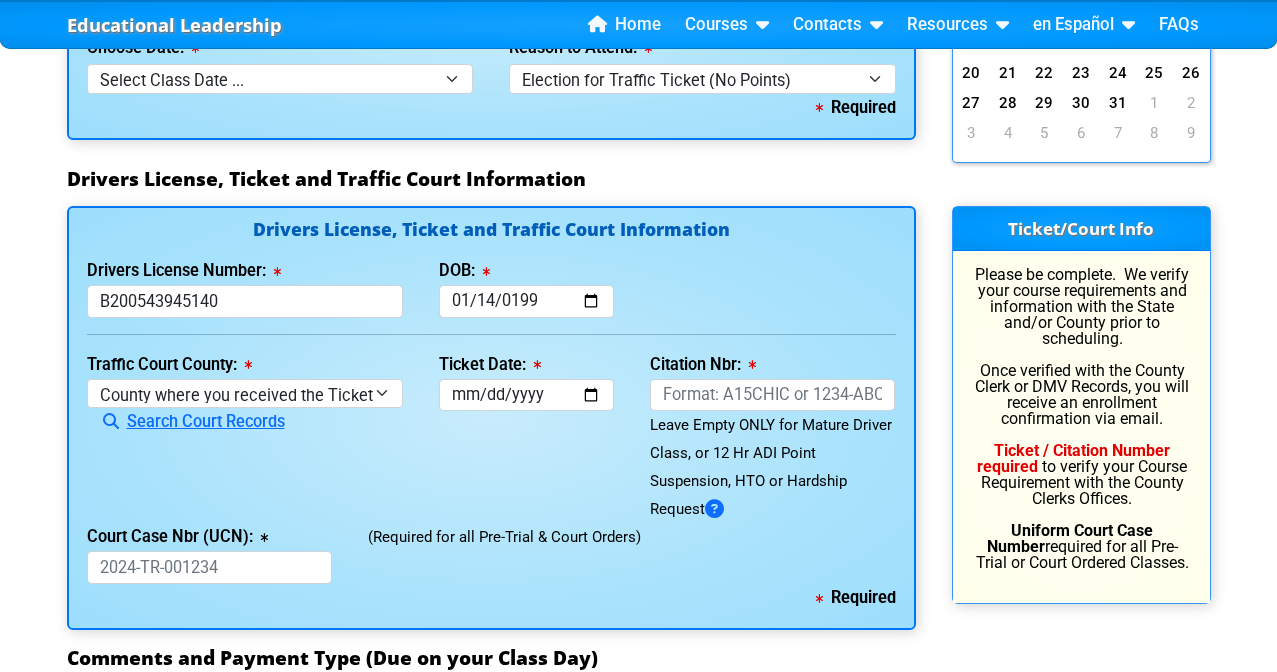 click on "Ticket Date:
This field is required" at bounding box center (526, 437) 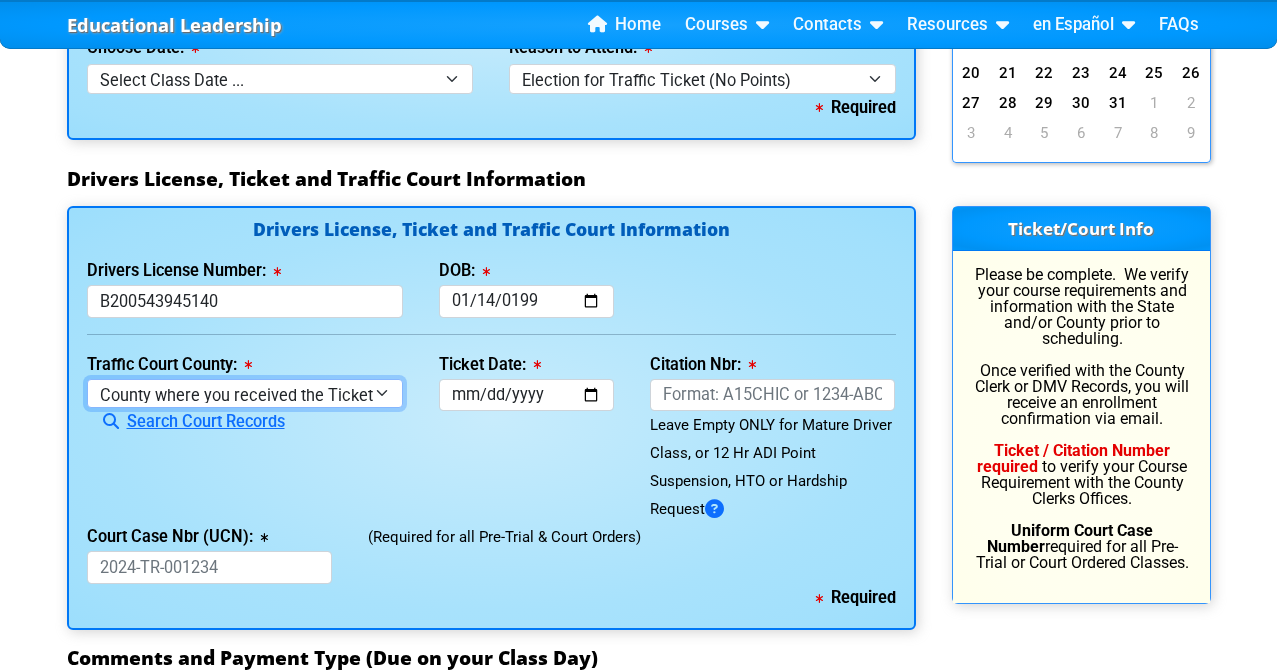 click on "County where you received the Ticket
Out of State
Out of State - Georgia
Out of State - North Carolina
Out of State - Virginia
Alachua County
Baker County
Bay County
Bradford County
Brevard County
Broward County
Calhoun County
Charlotte County
Citrus County
Clay County
Collier County
Columbia County
Dade County
Desoto County
Dixie County
Duval County
Escambia County
Flagler County
Franklin County
Gadsden County
Gilchrist County
Glades County
Gulf County
Hamilton County
Hardee County
Hendry County
Hernando County
Highlands County
Hillsborough County
Holmes County
Indian County
Jackson County
Jefferson County
Lafayette County
Lake County
Lee County
Leon County
Levy County
Liberty County
Madison County
Manatee County
Marion County
Martin County
Monroe County
Nassau County
Not Set County
Okaloosa County
Okeechobee County
Orange County
Osceola County
Palm Beach County
Pasco County" at bounding box center [245, 393] 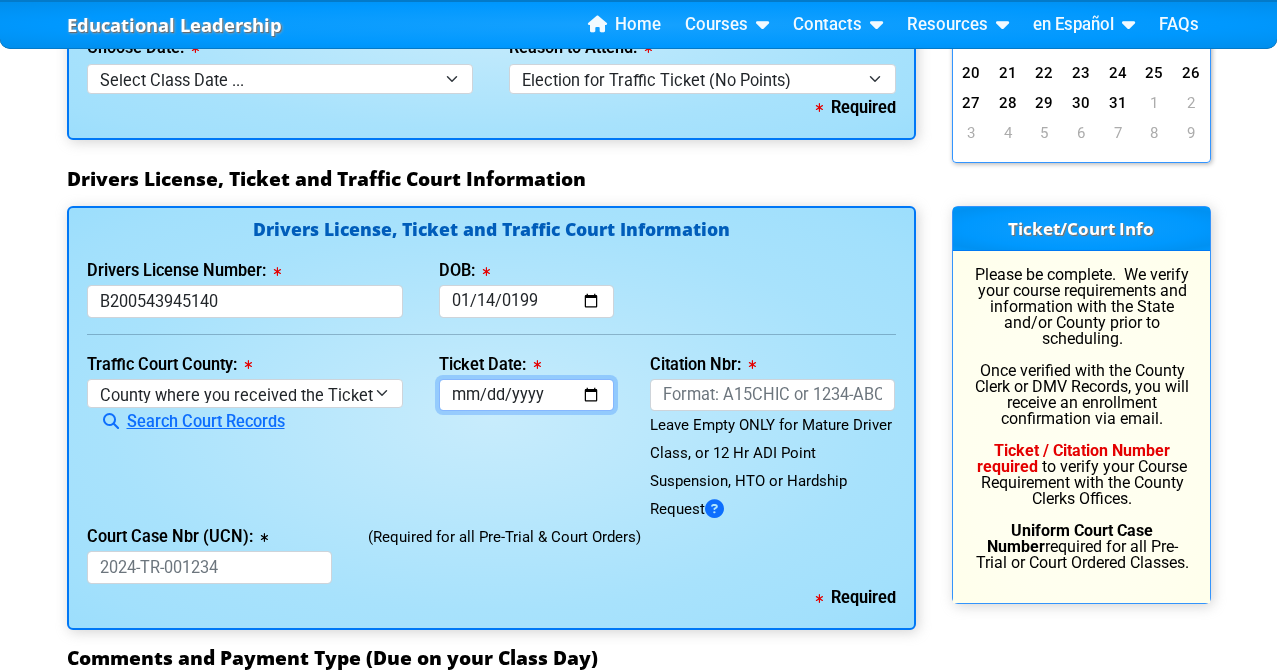 click on "Ticket Date:" at bounding box center [526, 395] 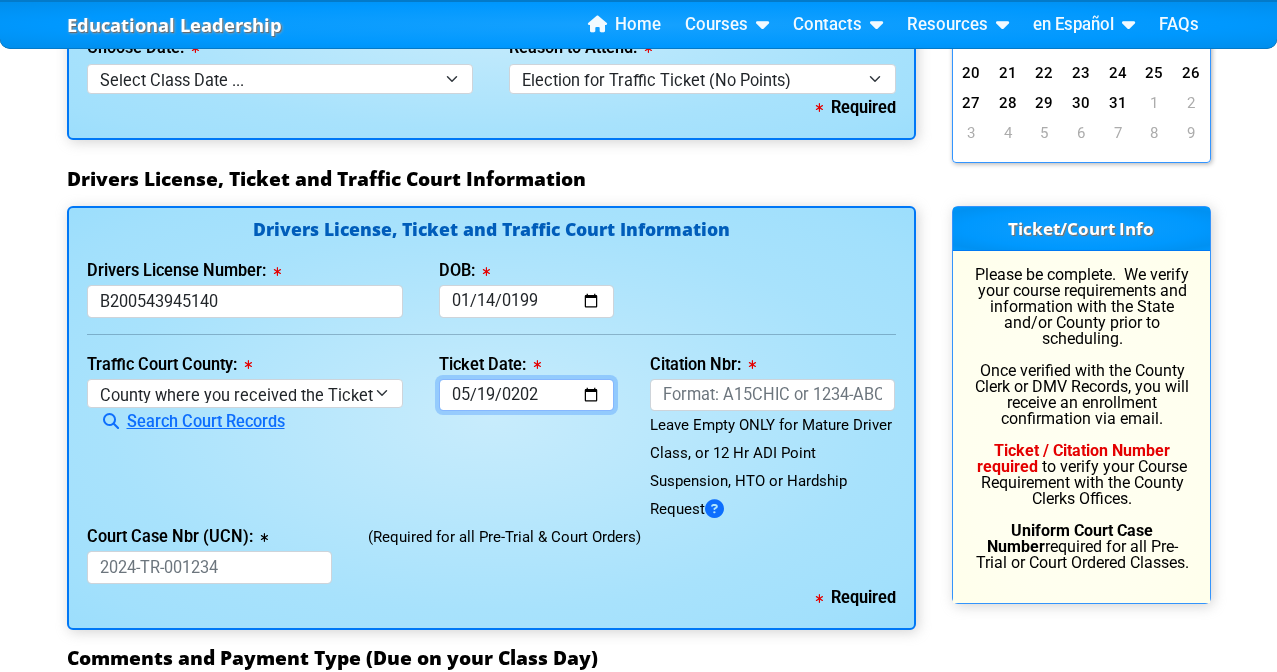 type on "2025-05-19" 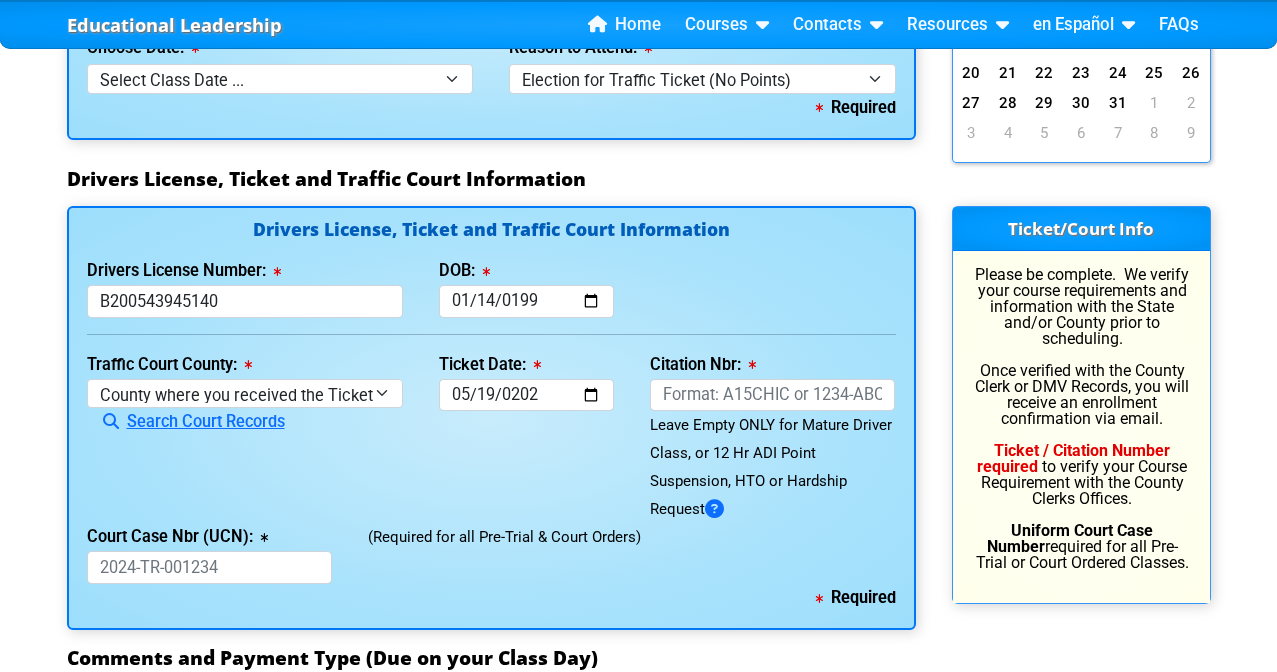 click on "Ticket Date:
2025-05-19" at bounding box center [526, 437] 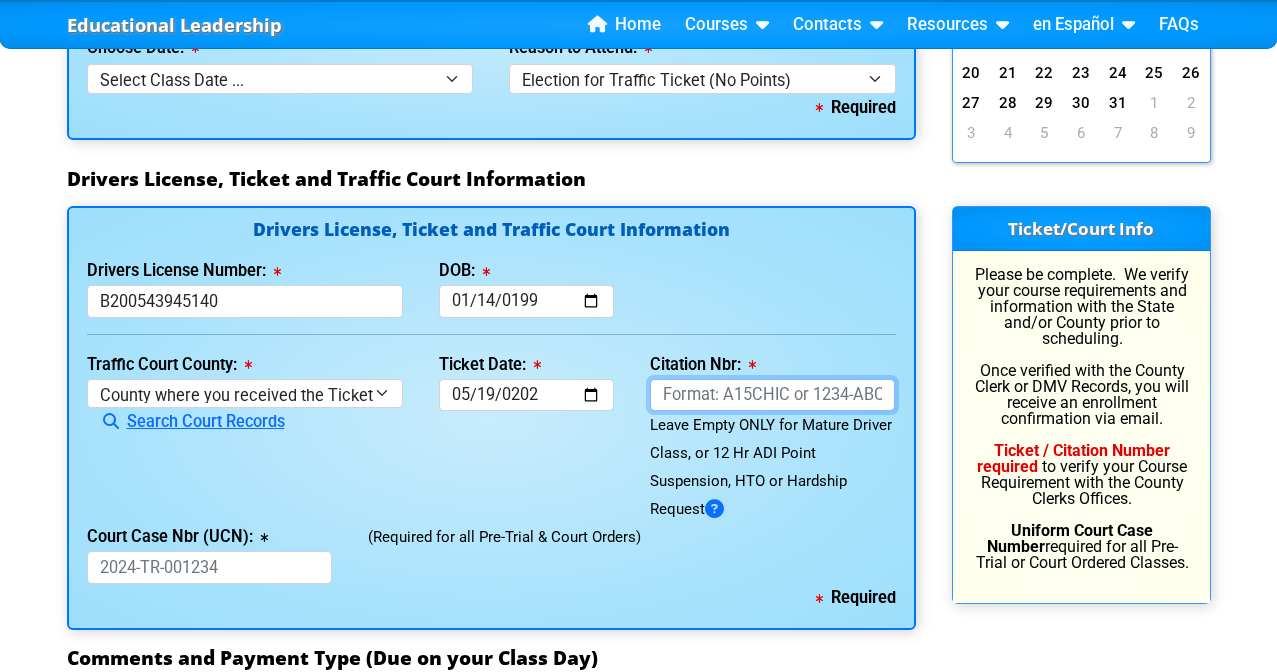 click on "Citation Nbr:" at bounding box center (773, 395) 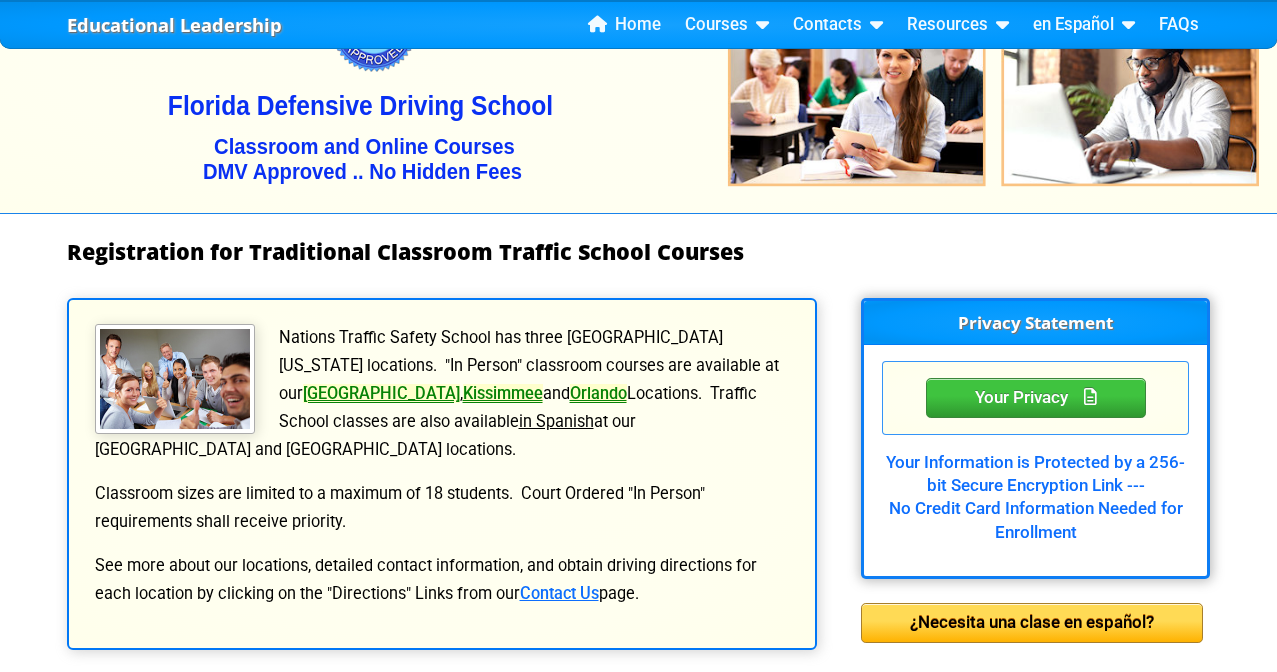 scroll, scrollTop: 0, scrollLeft: 0, axis: both 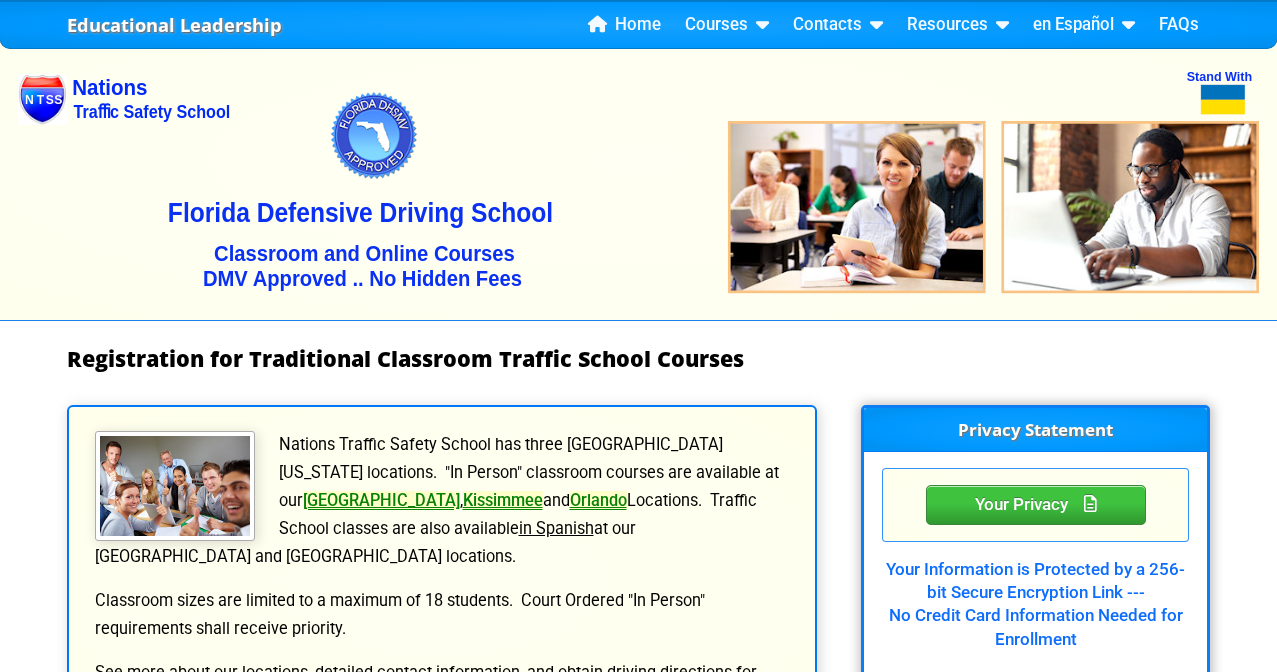 type on "AL3VPGE" 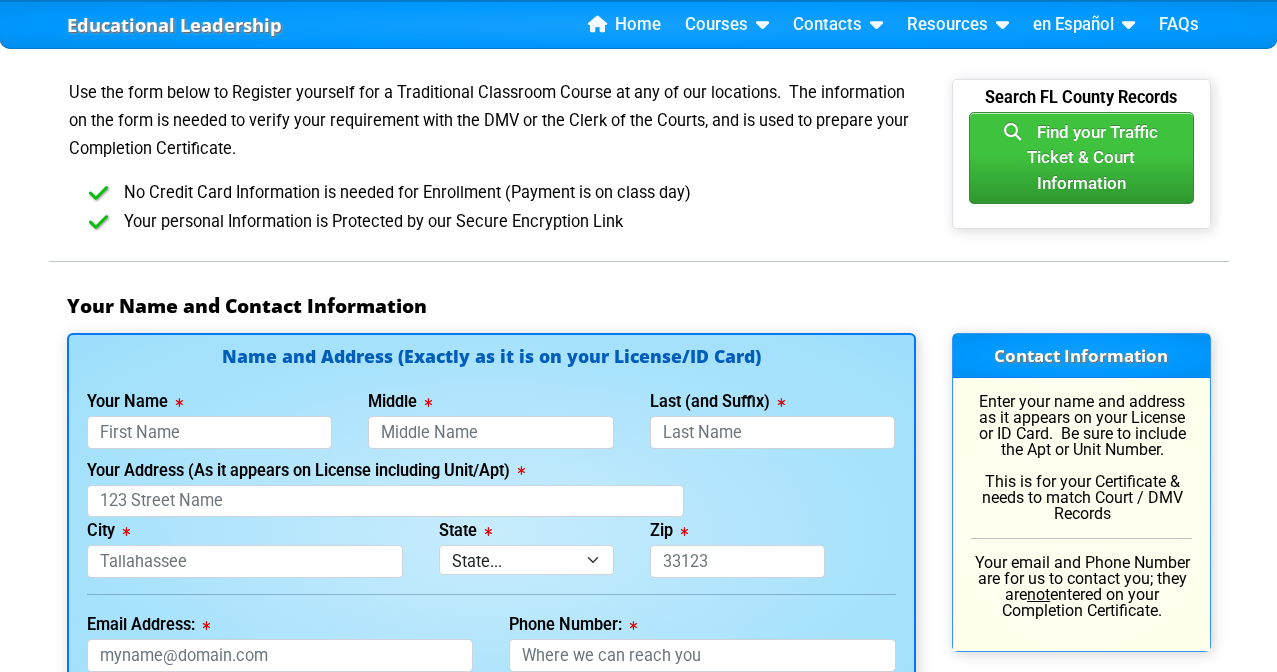 scroll, scrollTop: 1146, scrollLeft: 0, axis: vertical 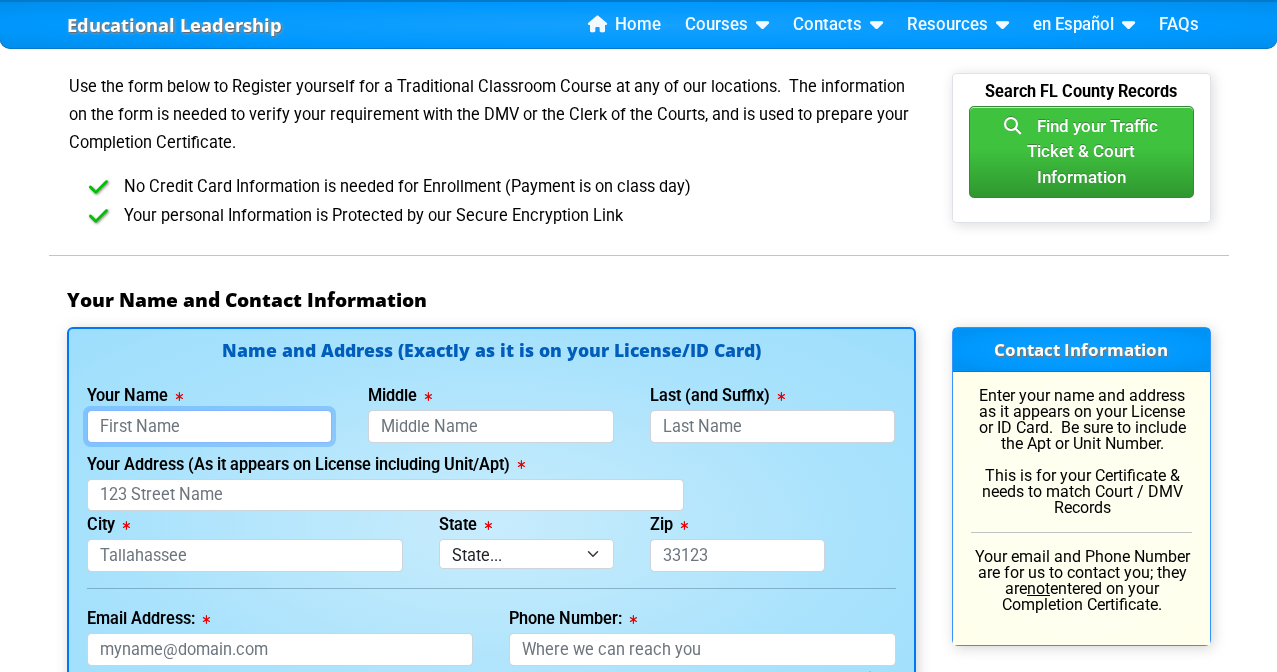 click on "Your Name" at bounding box center [210, 426] 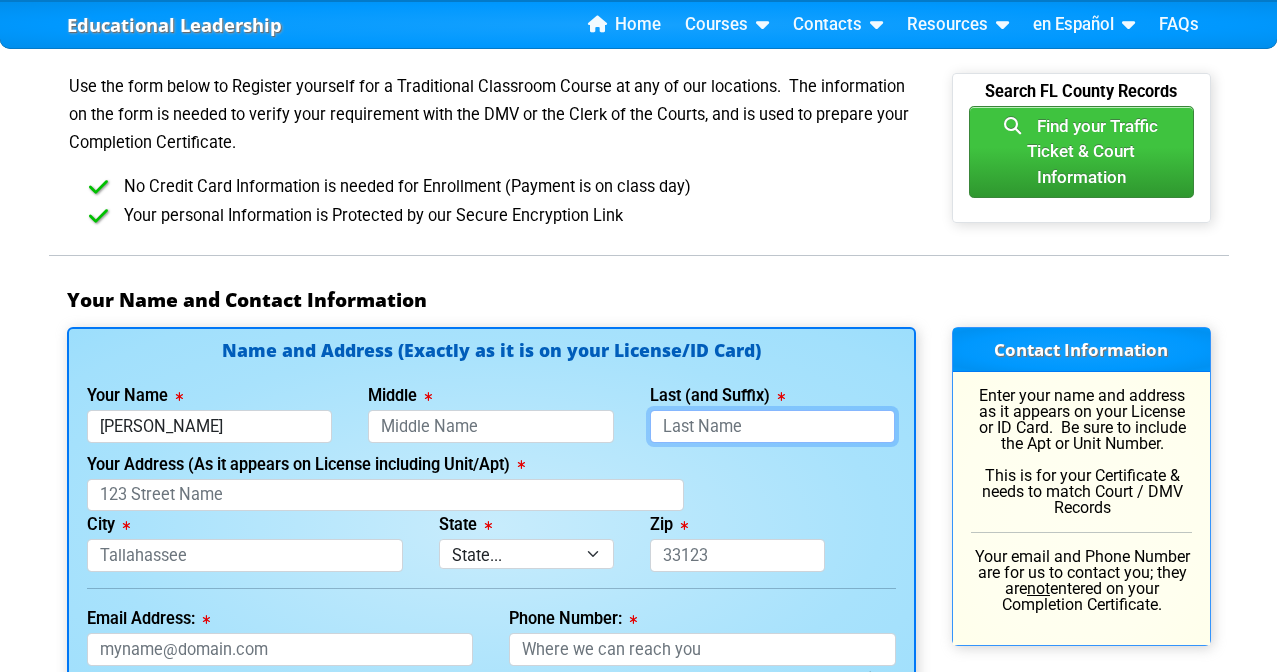 type on "Bosco" 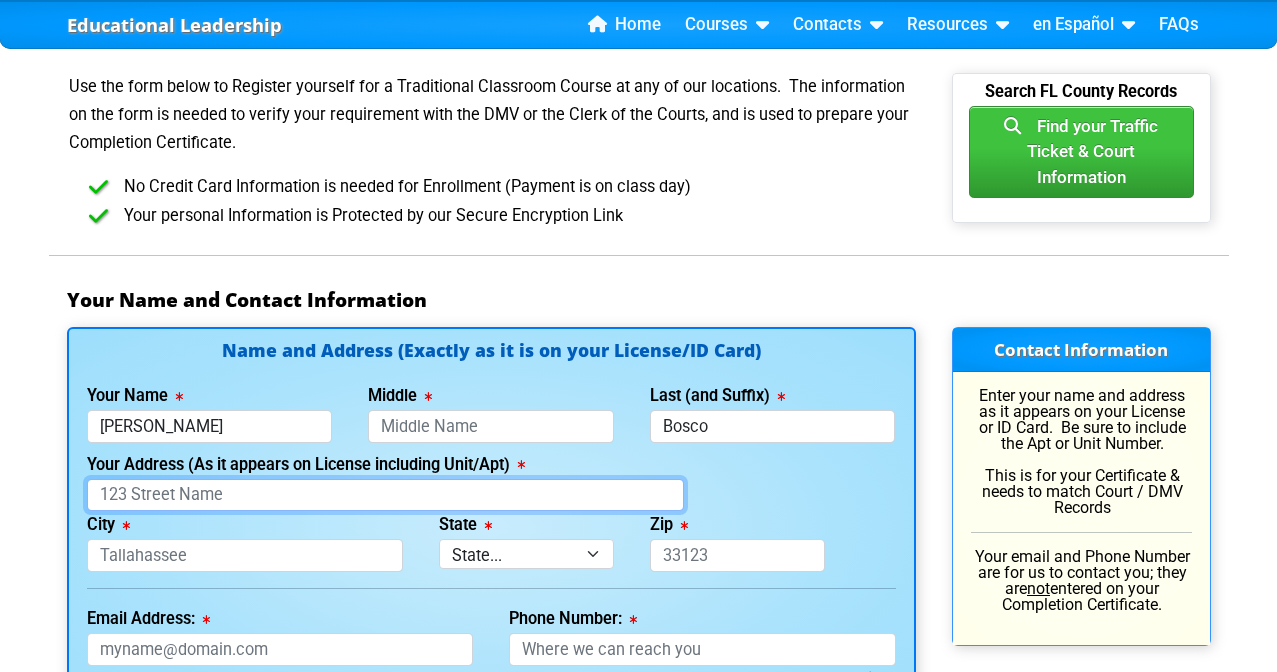 type on "13300 Indian Rocks Road, 903" 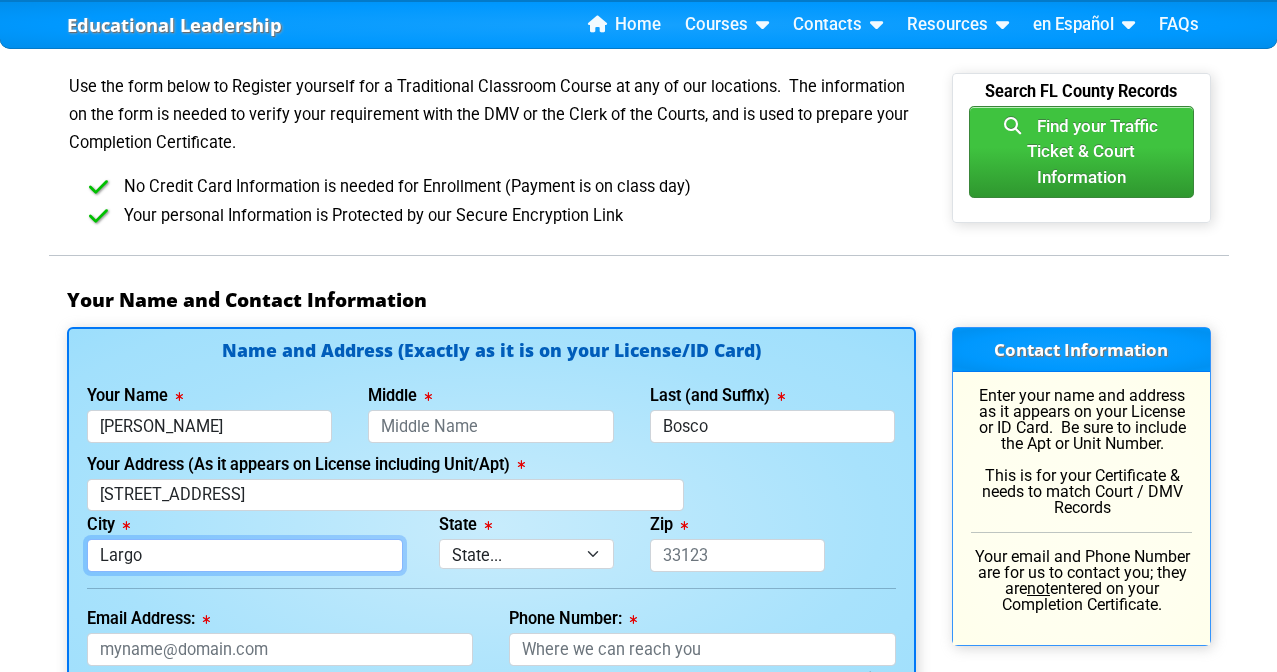select on "{"fullName":"Florida","abbreviation":"FL","uniqueId":"1d559909-6cf0-4a4d-848e-acfa82e492b5","id":9,"createdOn":"2025-07-12T05:16:51.6631231+00:00","createdByUserId":0,"lastModifiedOn":"2025-07-12T05:16:51.6631234+00:00","modifiedByUserId":0,"modifiedByUserFullName":null,"isDeleted":false}" 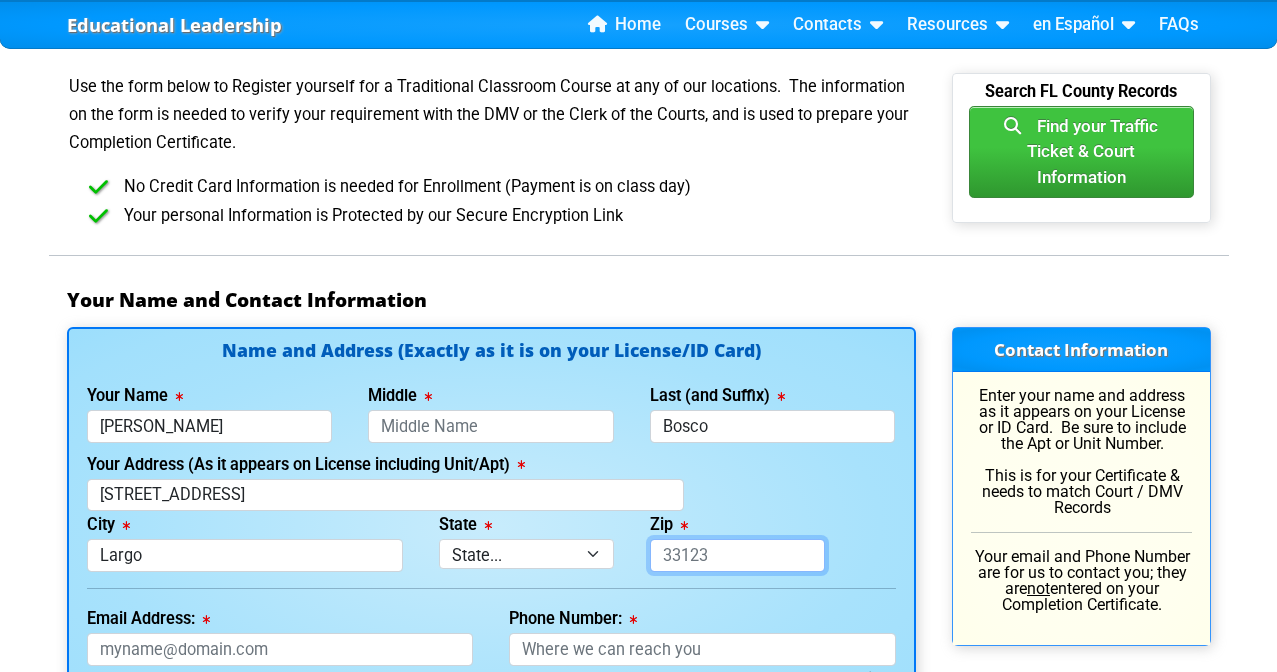 type on "33774" 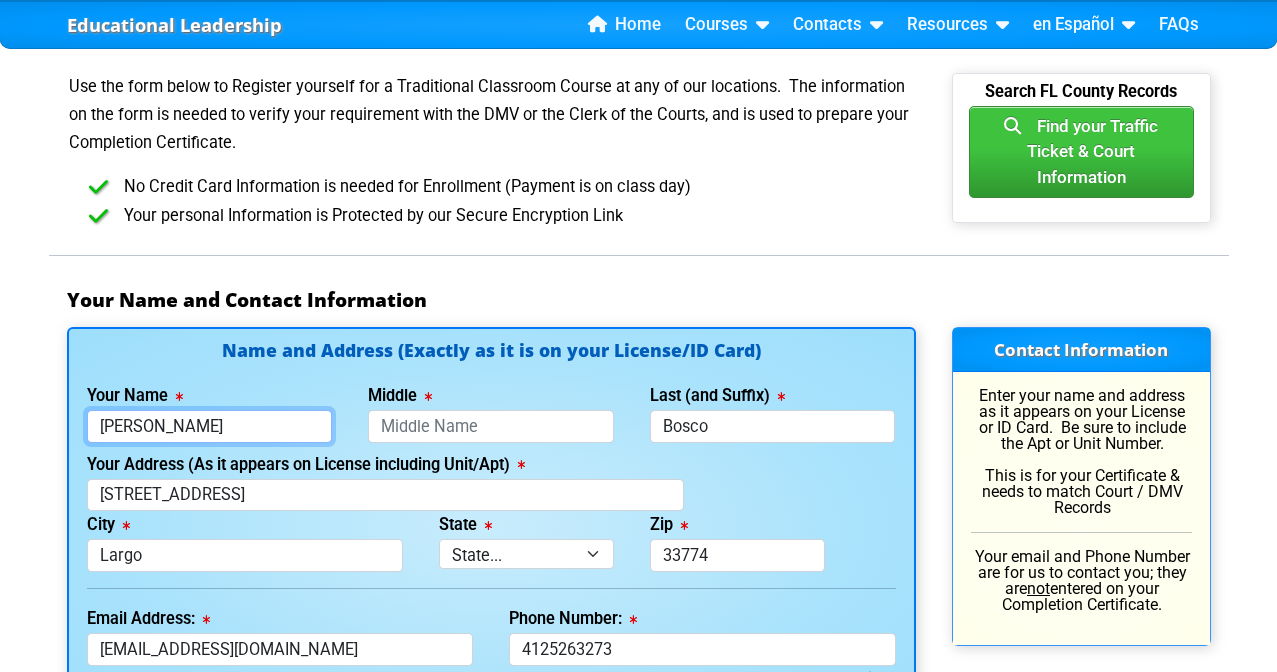 type on "412-526-3273" 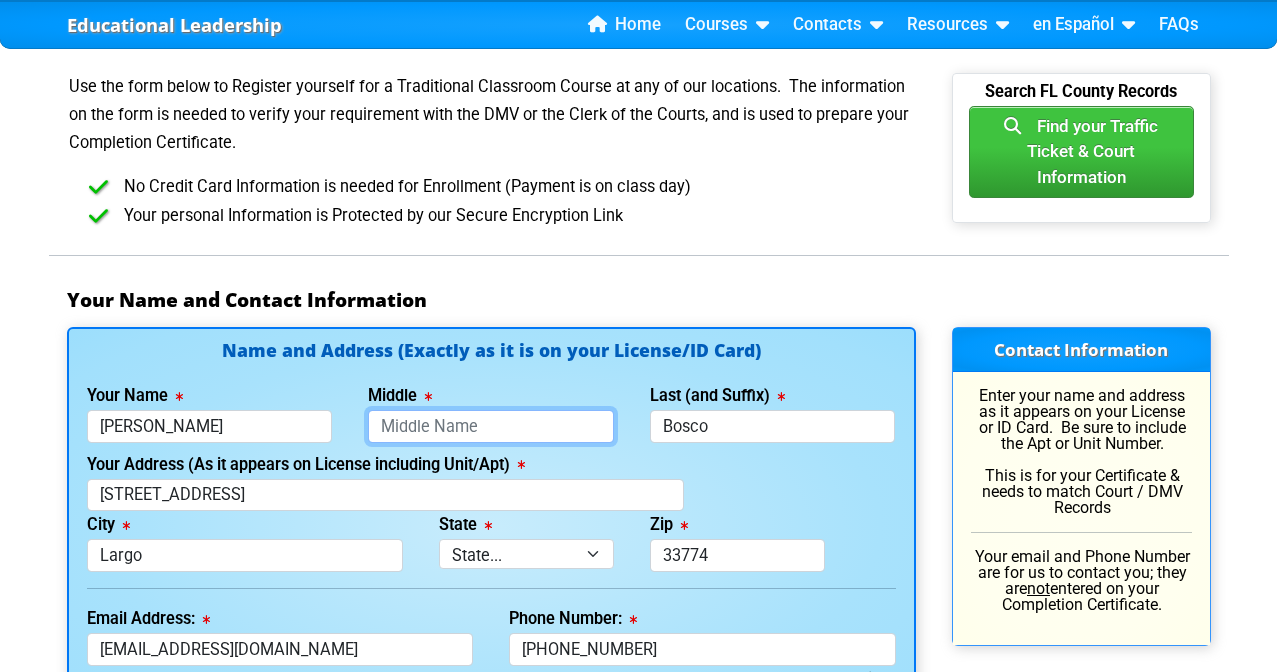 click on "Middle" at bounding box center [491, 426] 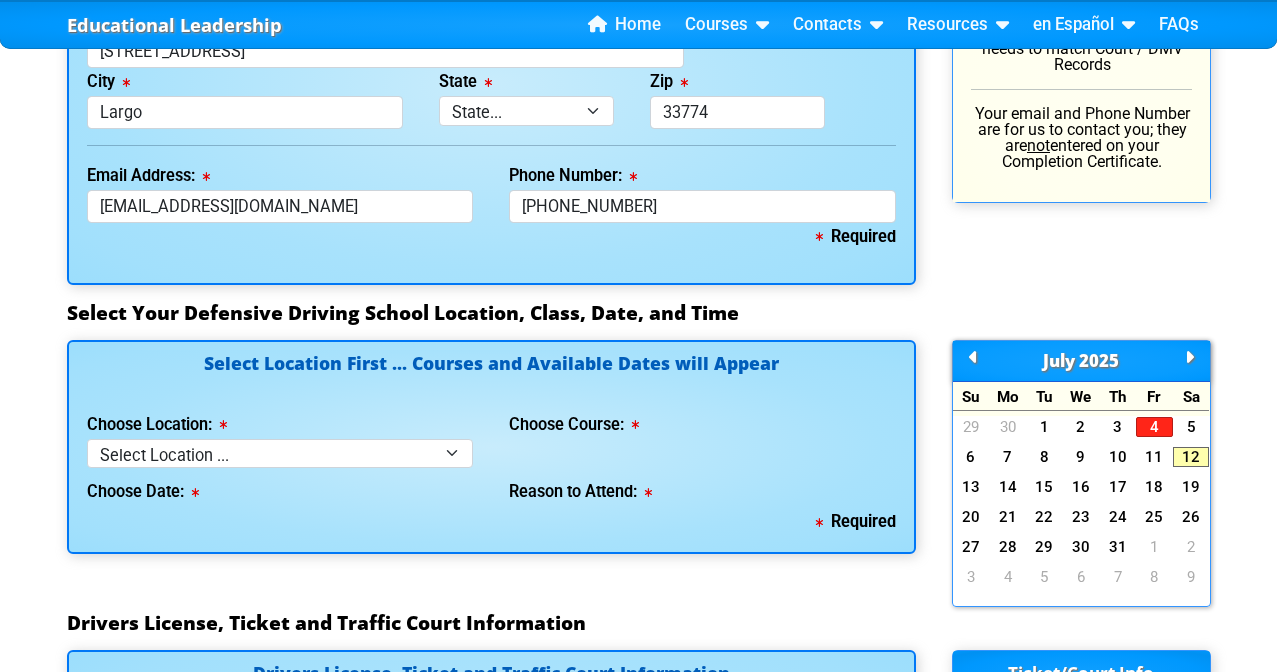 scroll, scrollTop: 1612, scrollLeft: 0, axis: vertical 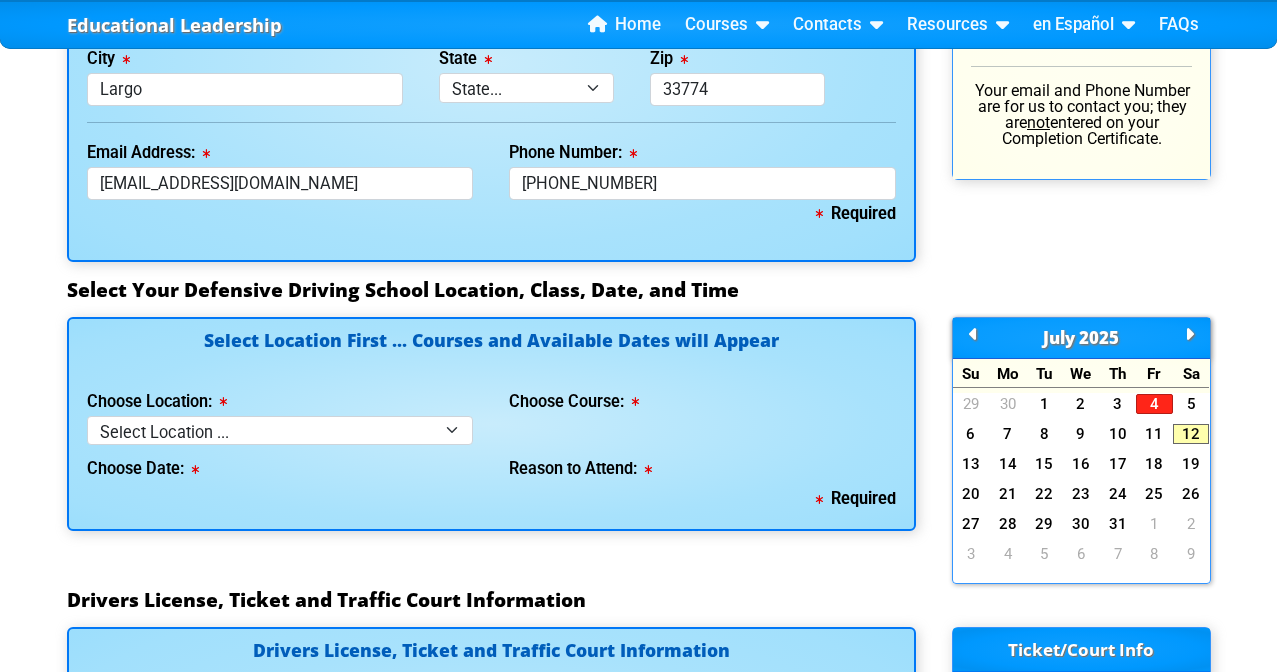 type on "Cecelia" 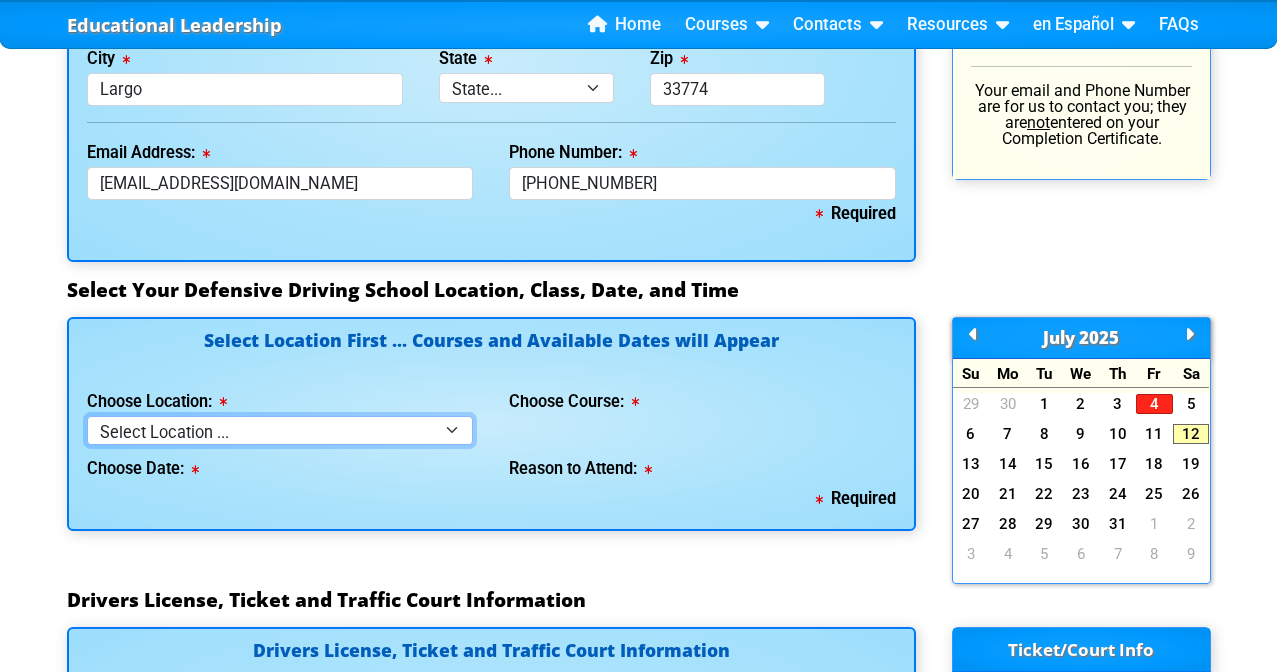 click on "Select Location ... Tampa Orlando Kissimmee Tampa - en español Kissimmee - en español Live Virtual Classroom via MS Teams" at bounding box center (280, 430) 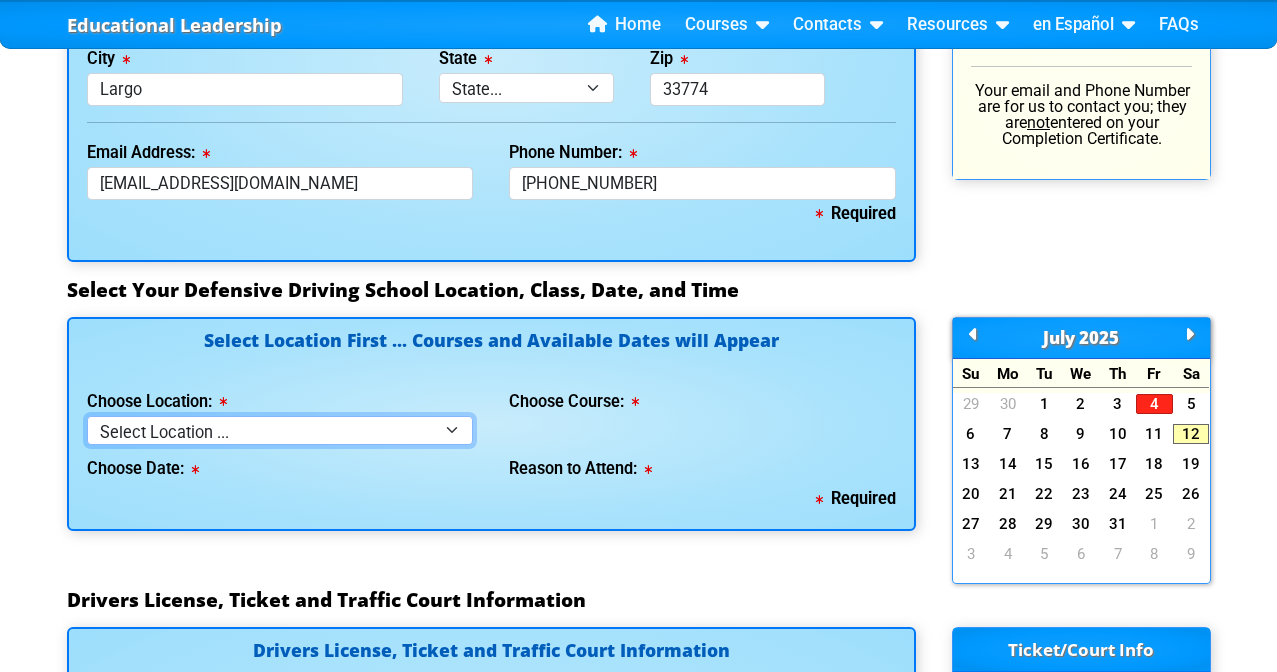 select on "2" 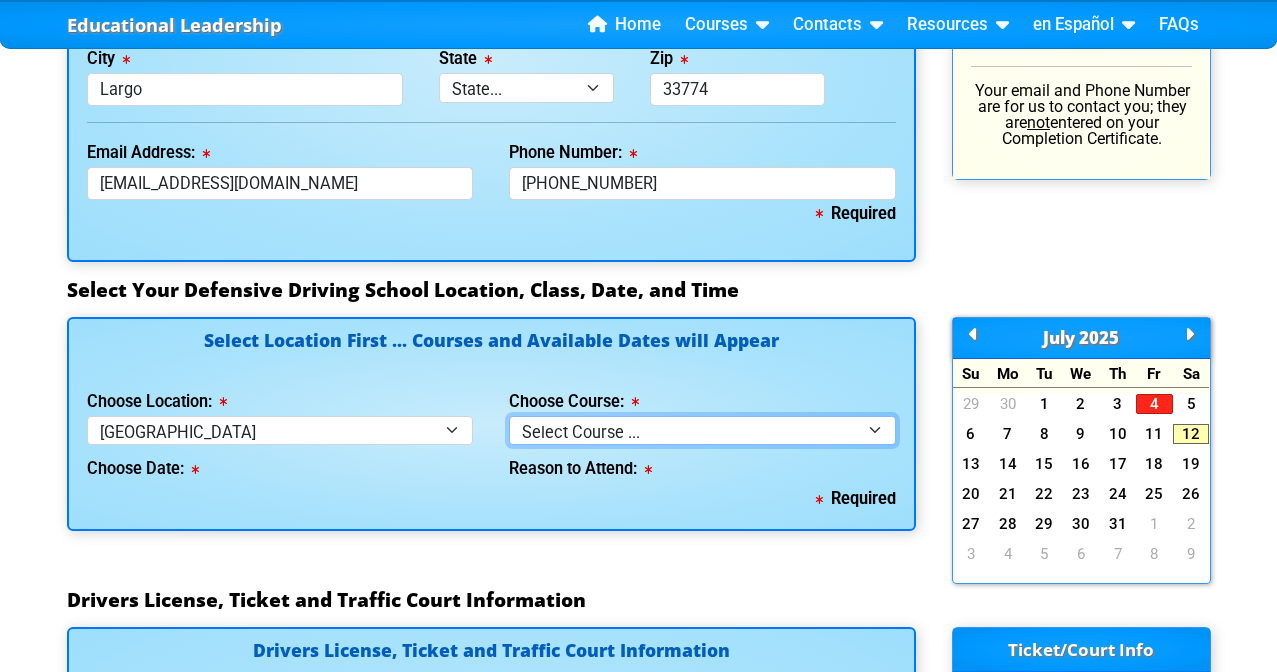 click on "Select Course ... 4 Hour BDI Class (Basic Course & TCAC) 4 Hour Under 25 Class (STOP or Youthful Offender) Mature Defensive Driver for Insurance Discount Course 8 Hour Aggressive Driver Course 8 Hour DDS / Intermediate Course 8 Hour DWLS/R / FACT Course 12 Hour ADI Class (Advanced Driver Course)" at bounding box center (702, 430) 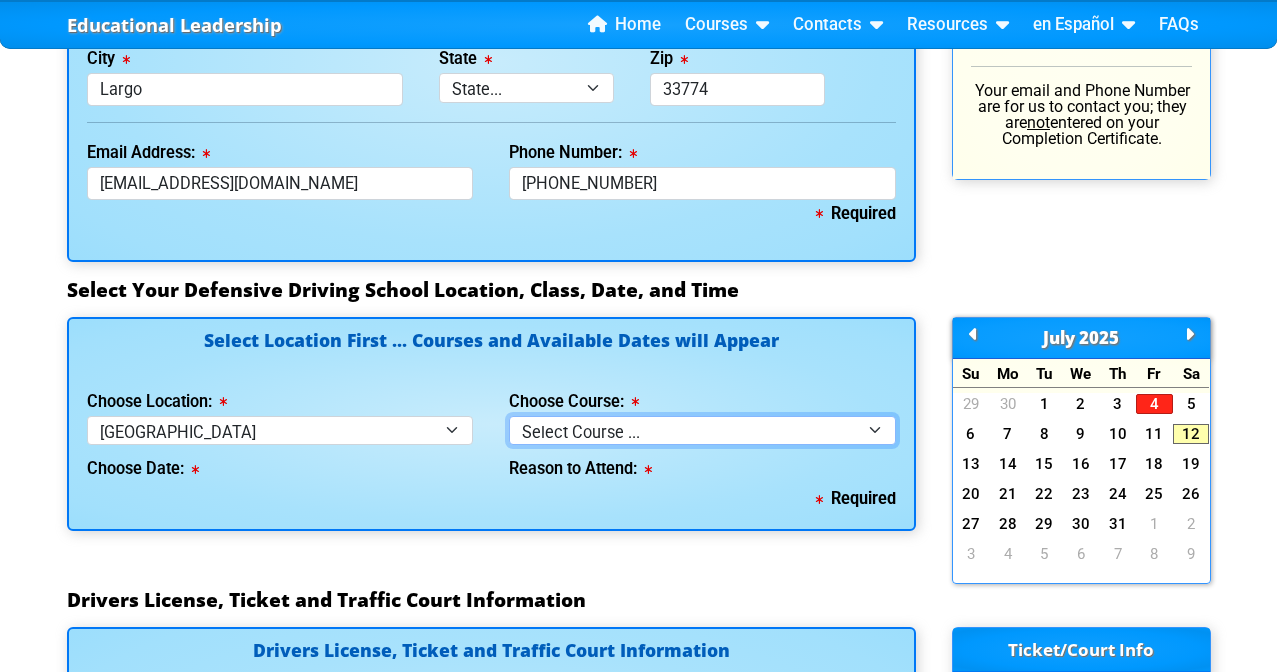 select on "1" 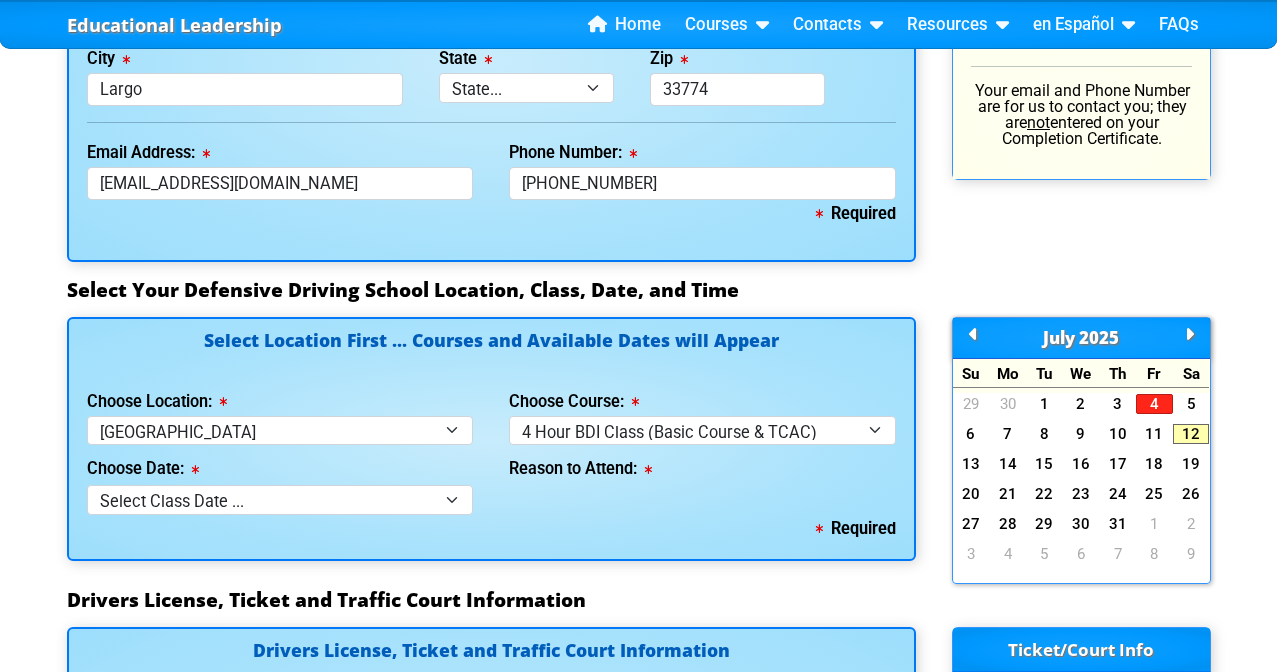 click on "Select Class Date ... Jul 12 -- (Registration Closed @ 4:30 pm) Jul 19 -- (Saturday from 9:30am-1:30pm) Jul 23 -- (Wednesday from 9:30am-1:30pm) Jul 26 -- (Saturday from 9:00am-1:00pm) Aug 2 -- (Saturday from 10:00am-2:00pm) Aug 9 -- (Saturday from 9:00am-1:00pm) Aug 16 -- (Saturday from 9:30am-1:30pm) Aug 20 -- (Wednesday from 10:00am-2:00pm)" at bounding box center (280, 499) 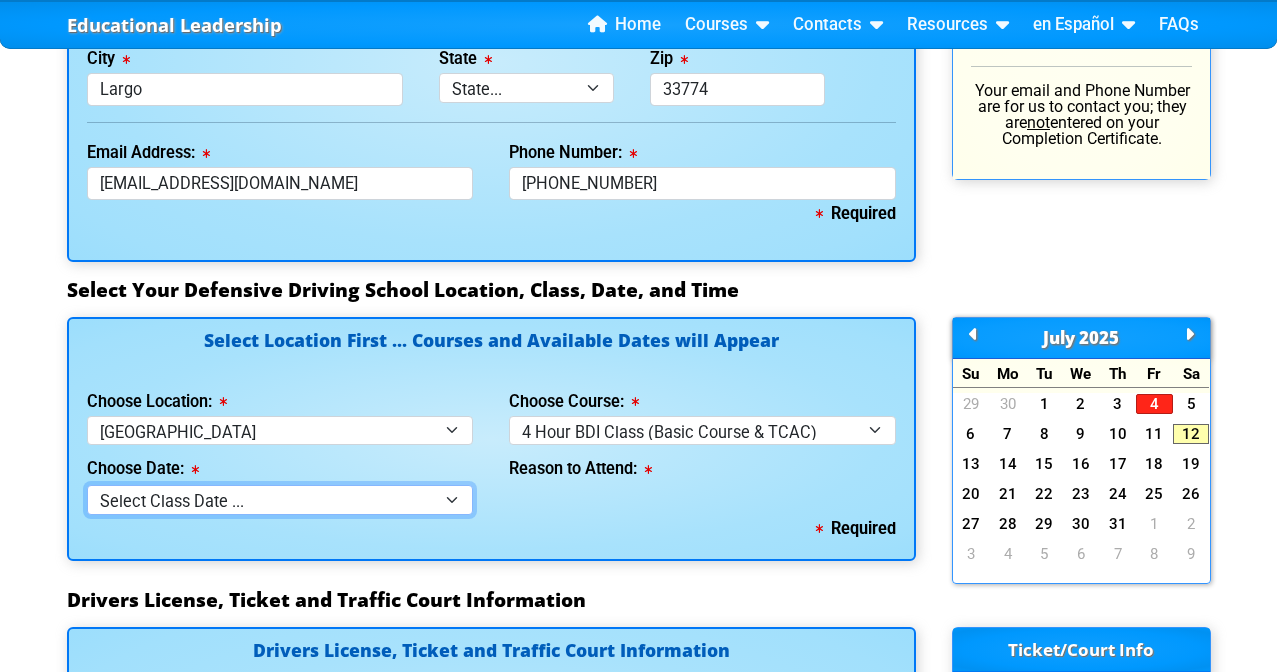 select on "07/23/2025, 4" 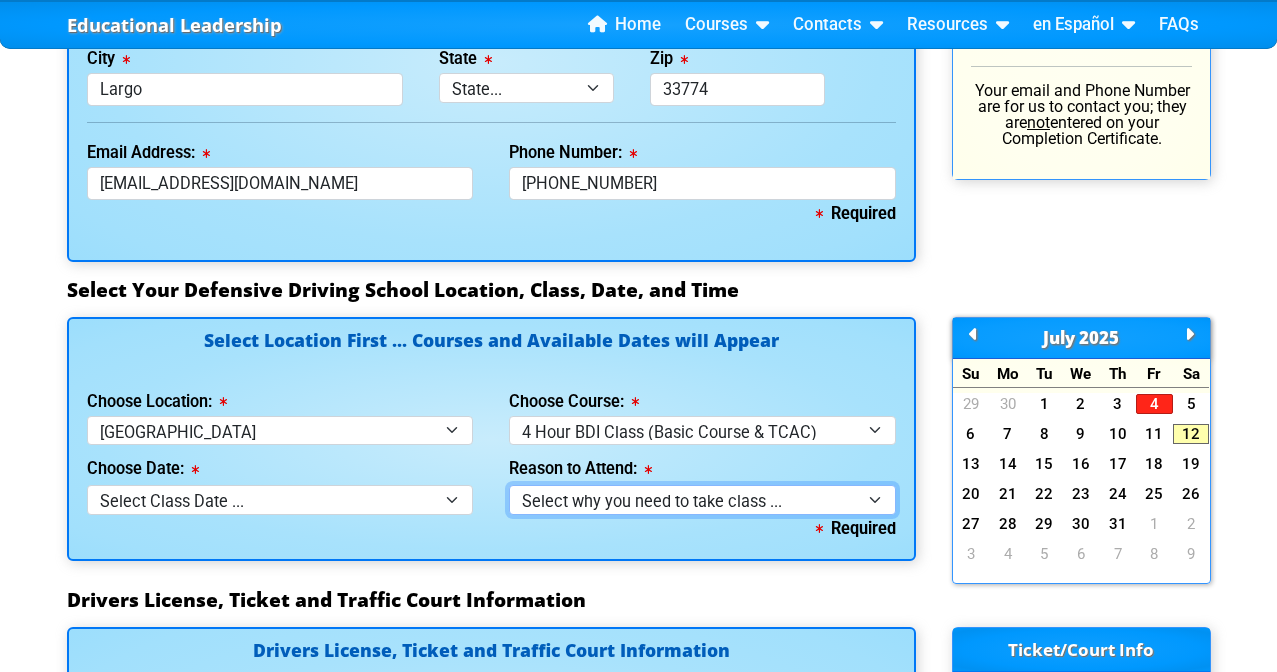click on "Select why you need to take class ... Election for Traffic Ticket (No Points) Court Order - 4 Hour Defensive Driving Course Employer Required - 4 Hour Defensive Driving Class   Court Order - 4 Hour Traffic Collision Avoidance Class DMV Letter for Traffic Collision Avoidance Class (TCAC)   DMV Letter for Traffic Signal Violation DMV Letter for Reckless Driving DMV Letter for Passing School Bus DMV Letter for Highway Racing DMV Letter for Highway Racing Spectator" at bounding box center [702, 499] 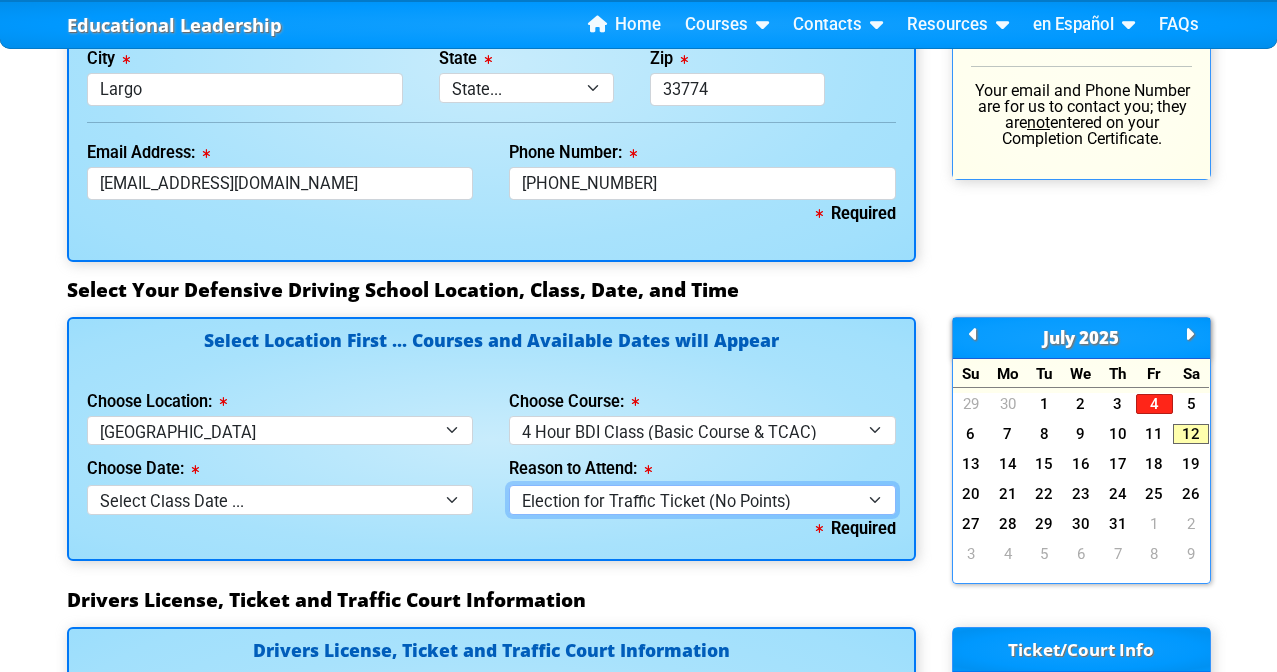scroll, scrollTop: 1864, scrollLeft: 0, axis: vertical 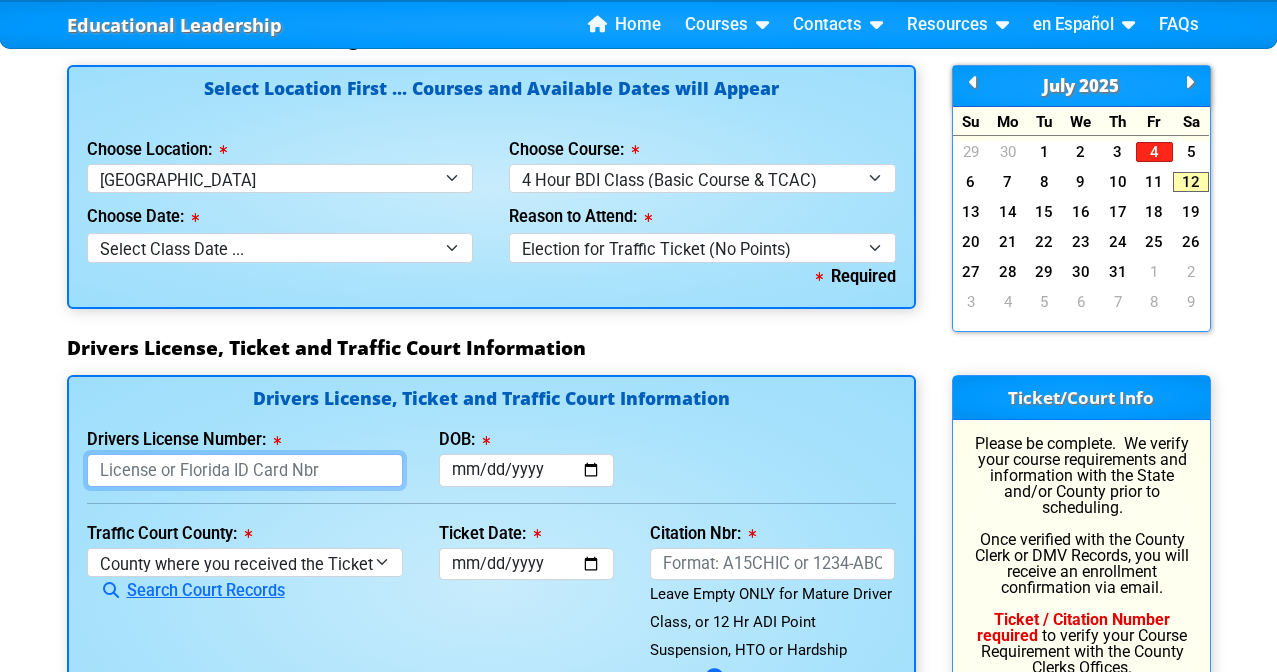 click on "Drivers License Number:" at bounding box center [245, 470] 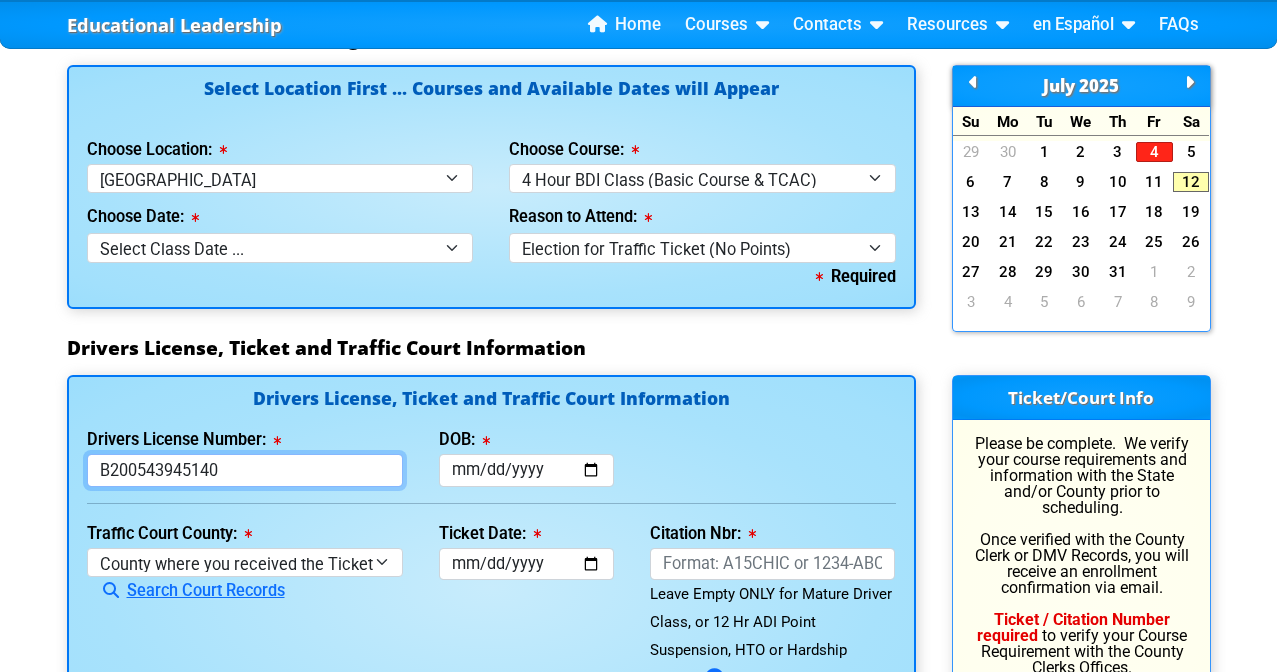 type on "B200543945140" 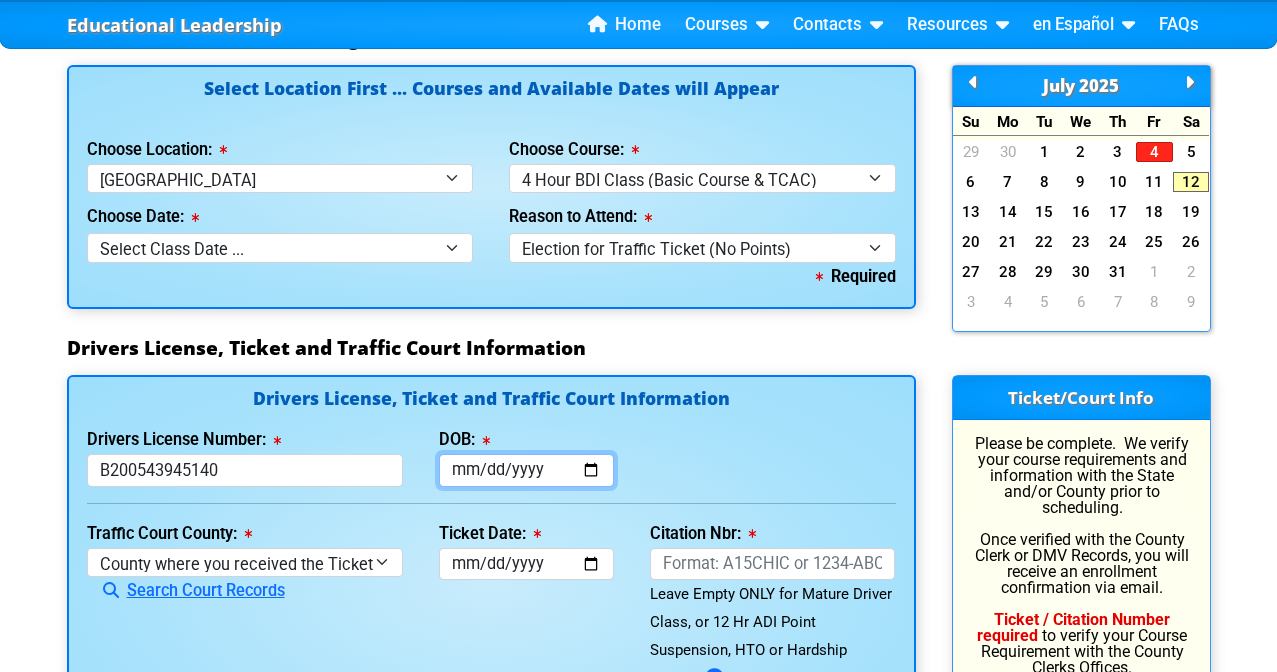 click on "DOB:" at bounding box center (526, 470) 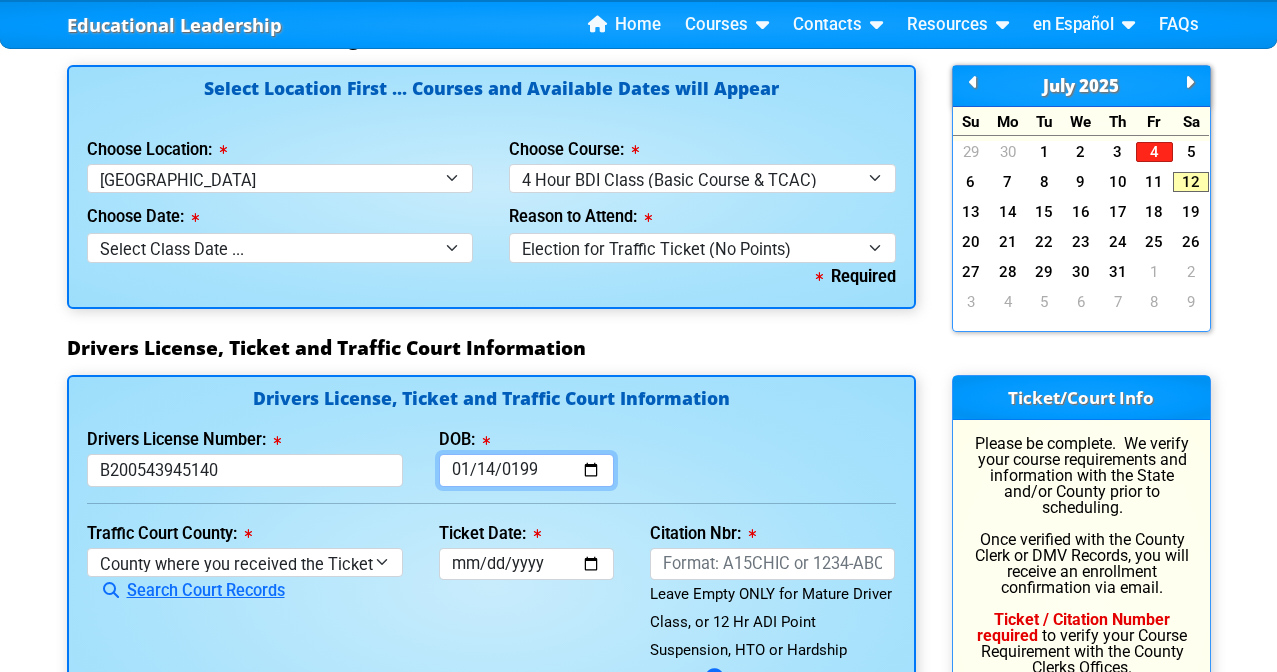 type on "1994-01-14" 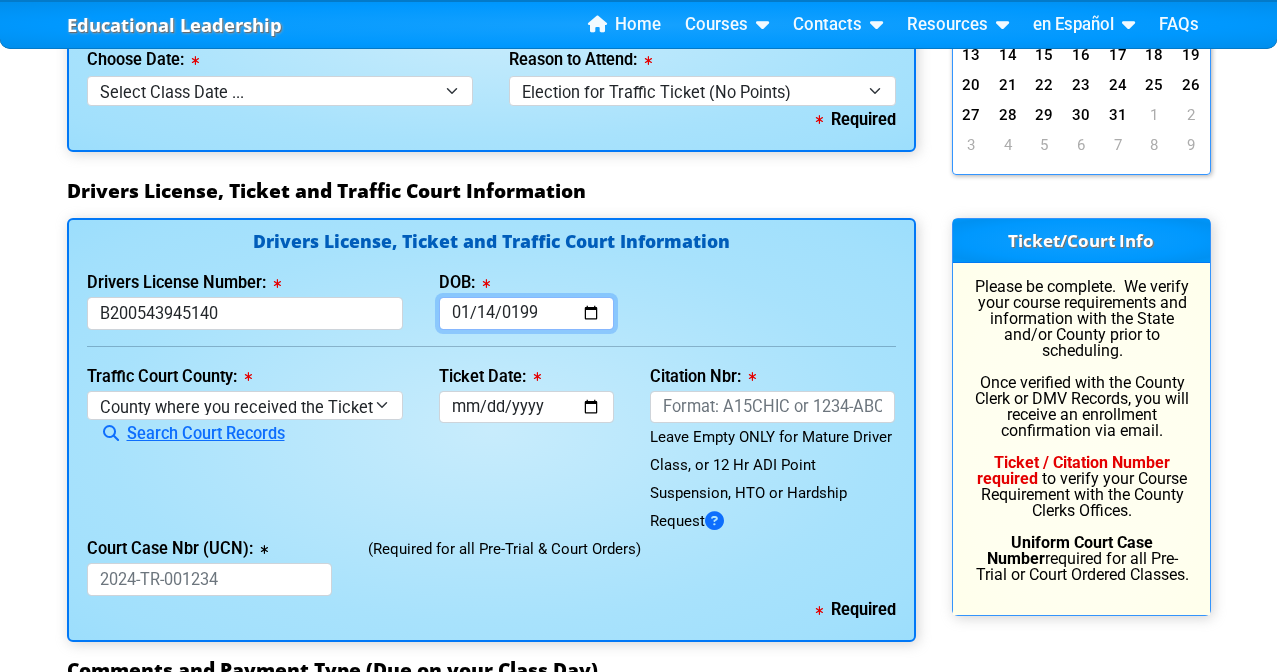 scroll, scrollTop: 2048, scrollLeft: 0, axis: vertical 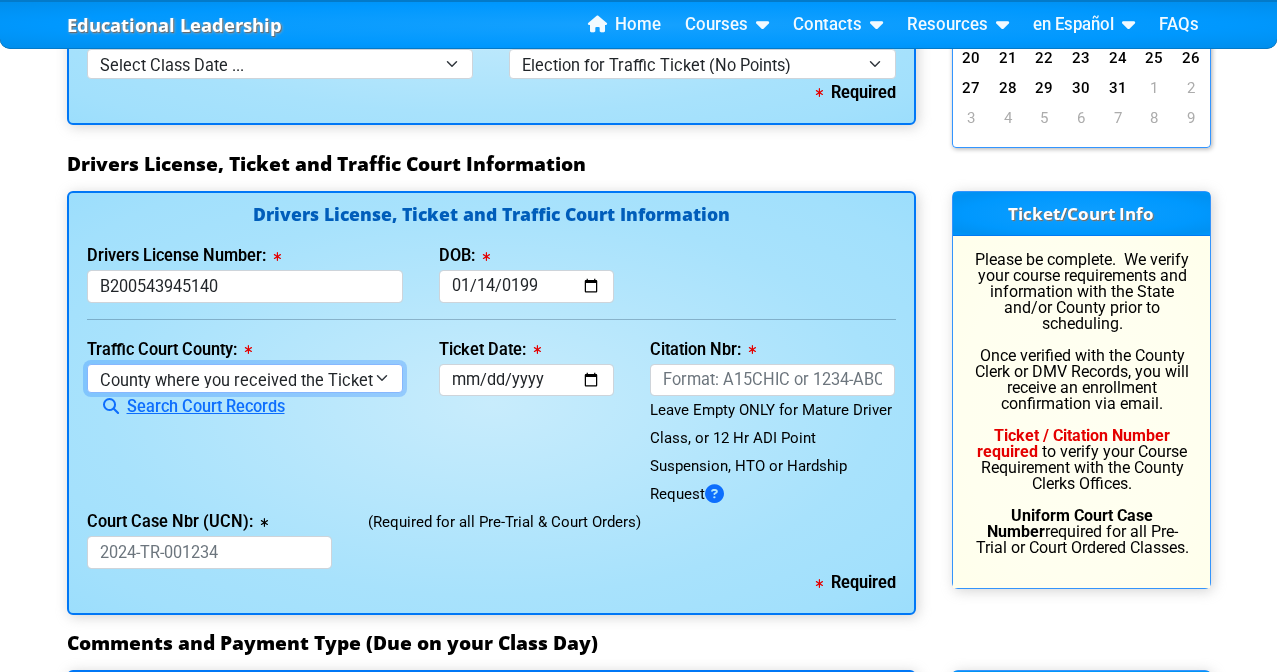 click on "County where you received the Ticket
Out of State
Out of State - Georgia
Out of State - North Carolina
Out of State - Virginia
Alachua County
Baker County
Bay County
Bradford County
Brevard County
Broward County
Calhoun County
Charlotte County
Citrus County
Clay County
Collier County
Columbia County
Dade County
Desoto County
Dixie County
Duval County
Escambia County
Flagler County
Franklin County
Gadsden County
Gilchrist County
Glades County
Gulf County
Hamilton County
Hardee County
Hendry County
Hernando County
Highlands County
Hillsborough County
Holmes County
Indian County
Jackson County
Jefferson County
Lafayette County
Lake County
Lee County
Leon County
Levy County
Liberty County
Madison County
Manatee County
Marion County
Martin County
Monroe County
Nassau County
Not Set County
Okaloosa County
Okeechobee County
Orange County
Osceola County
Palm Beach County
Pasco County" at bounding box center (245, 378) 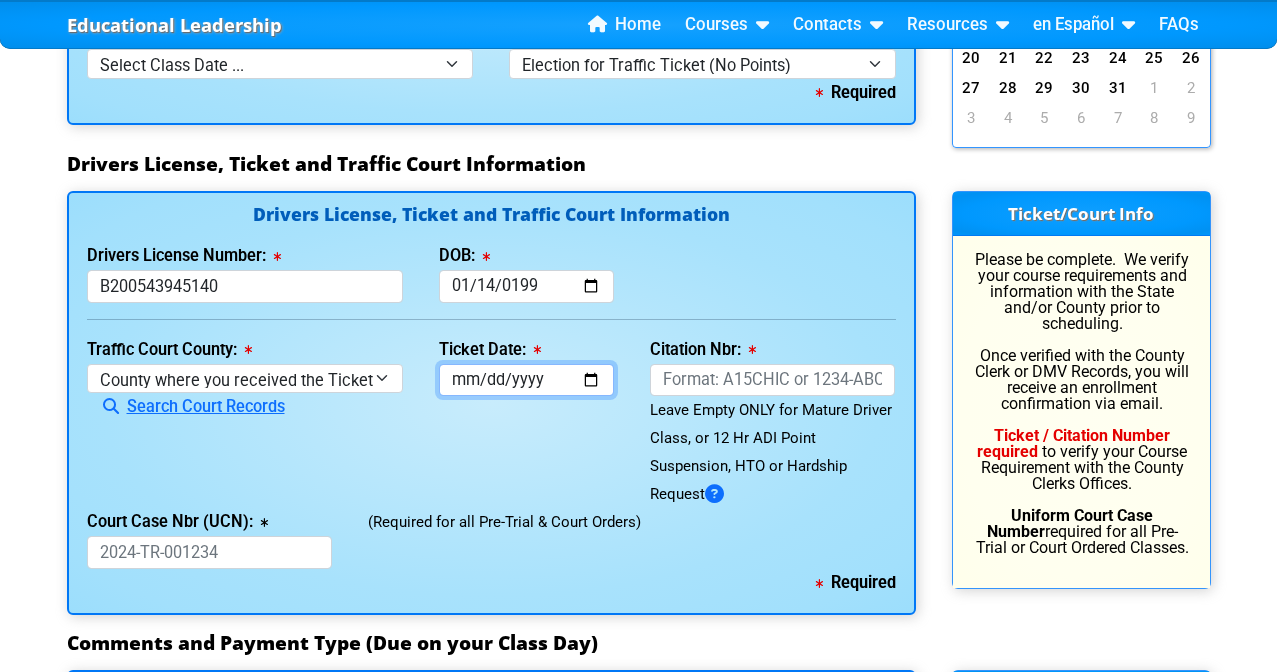 click on "Ticket Date:" at bounding box center [526, 380] 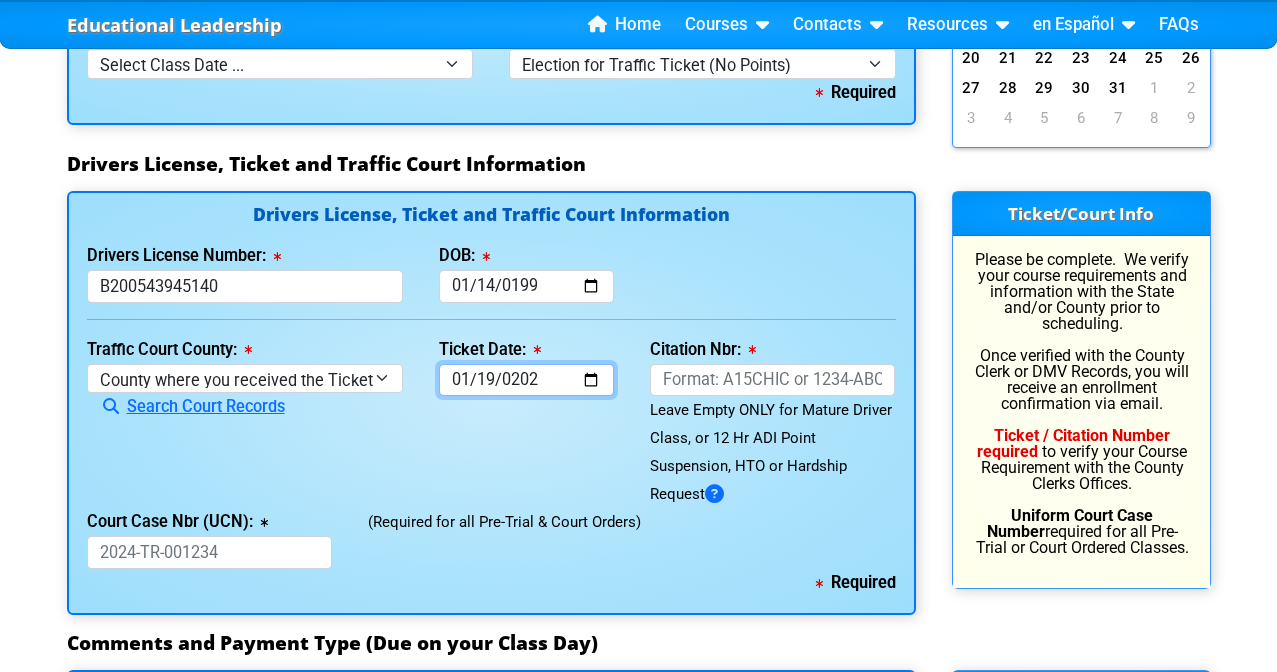 type on "2025-01-19" 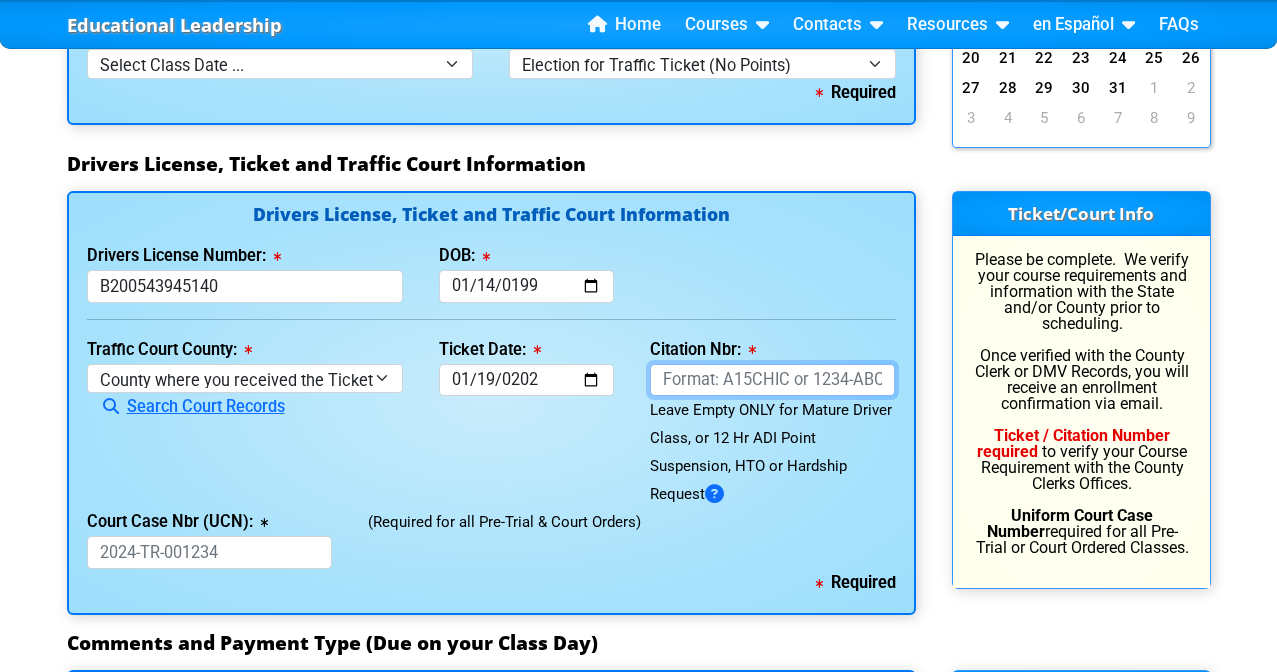 click on "Citation Nbr:" at bounding box center (773, 380) 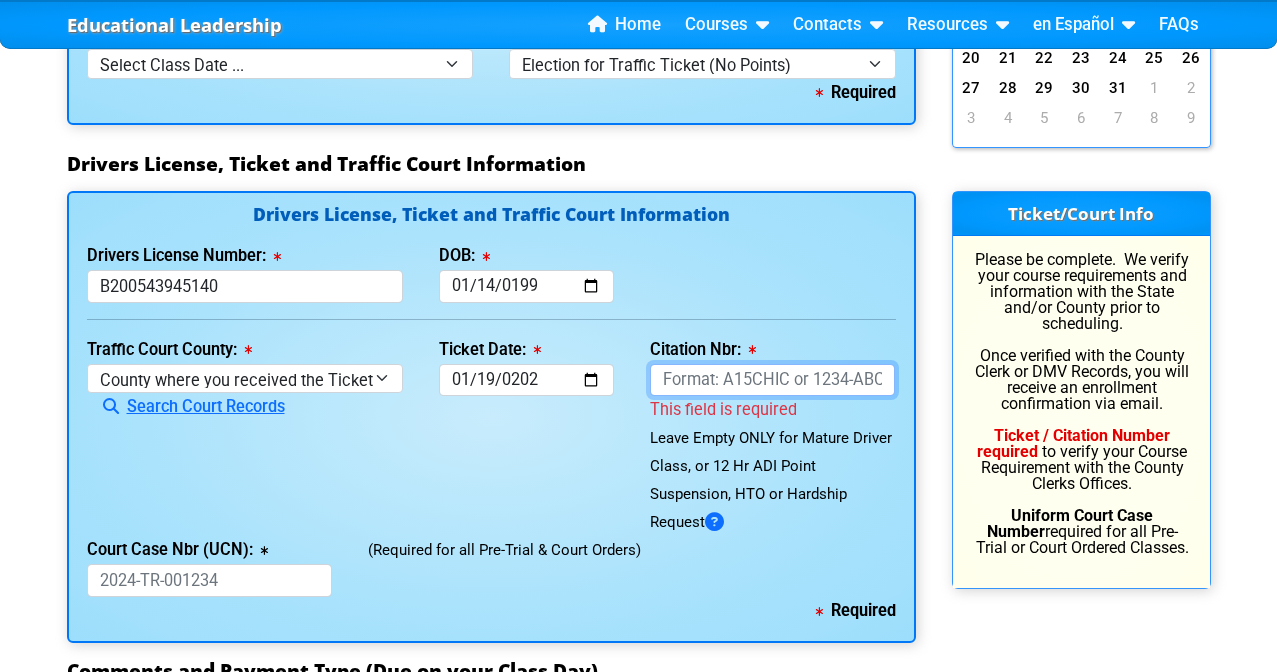 click on "Citation Nbr:" at bounding box center [773, 380] 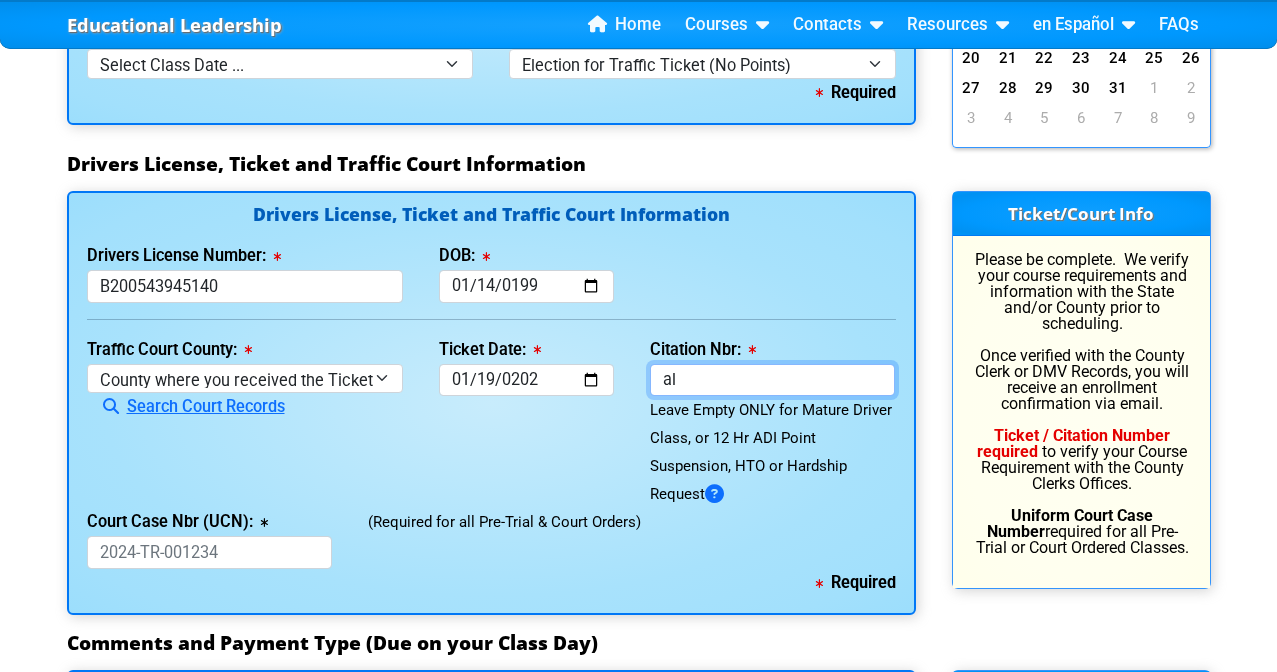 type on "a" 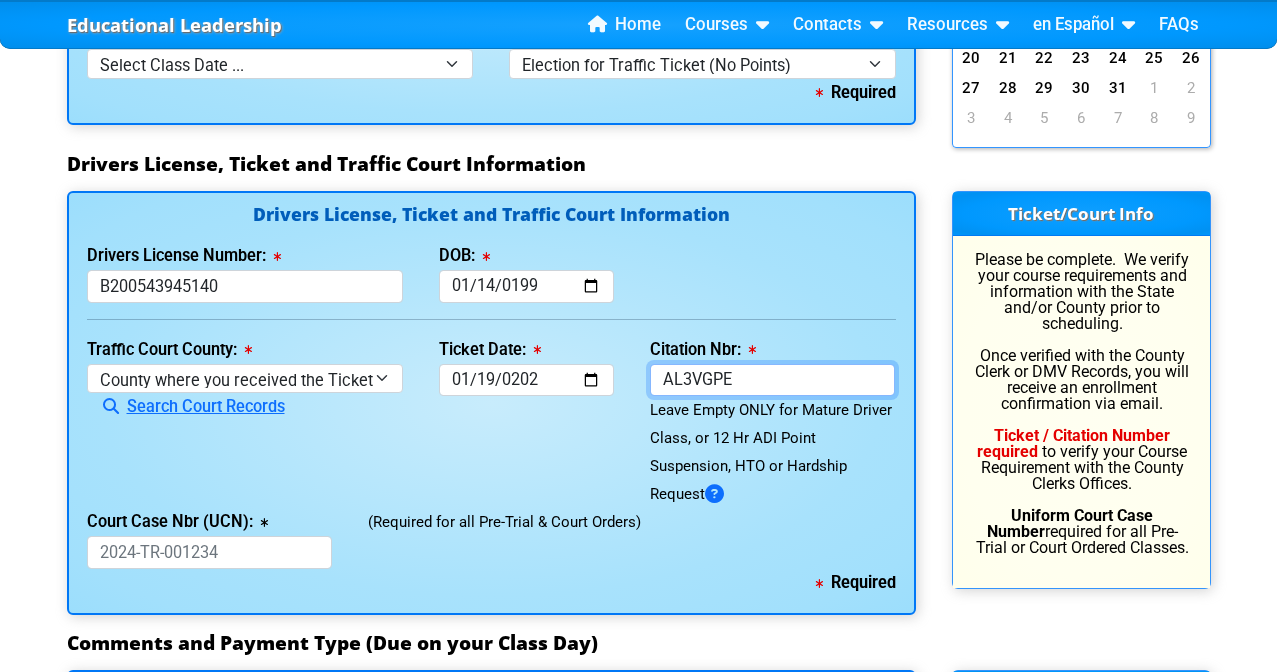 type on "AL3VGPE" 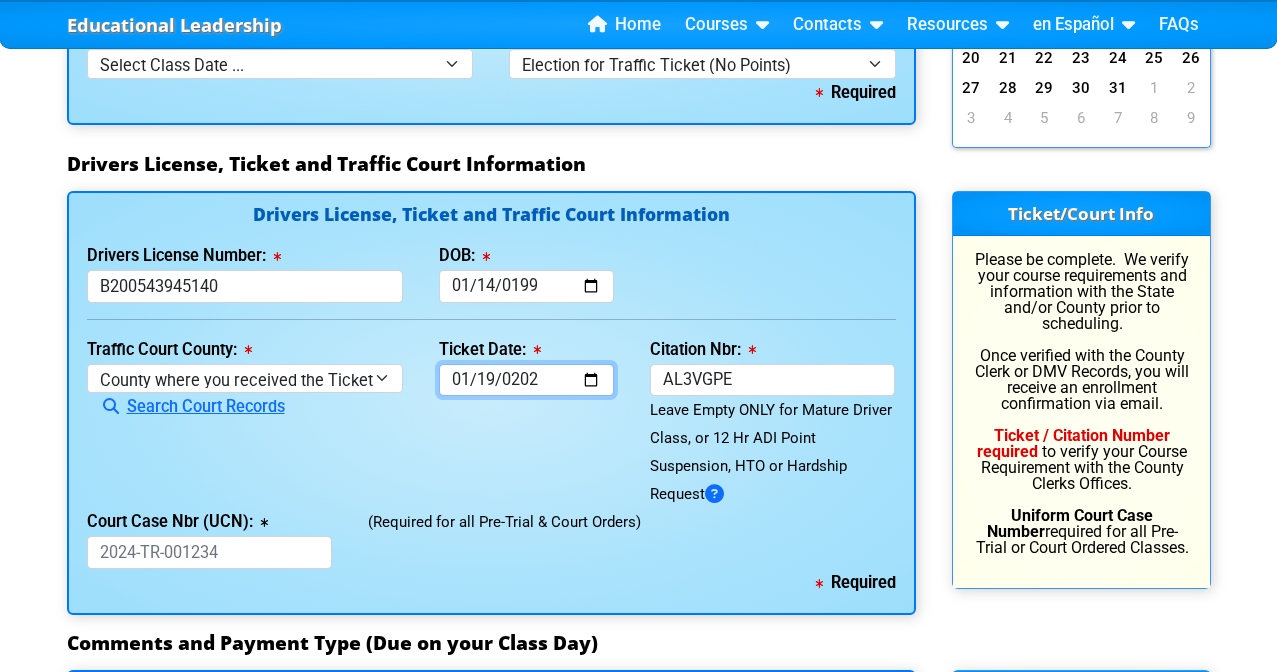 click on "2025-01-19" at bounding box center [526, 380] 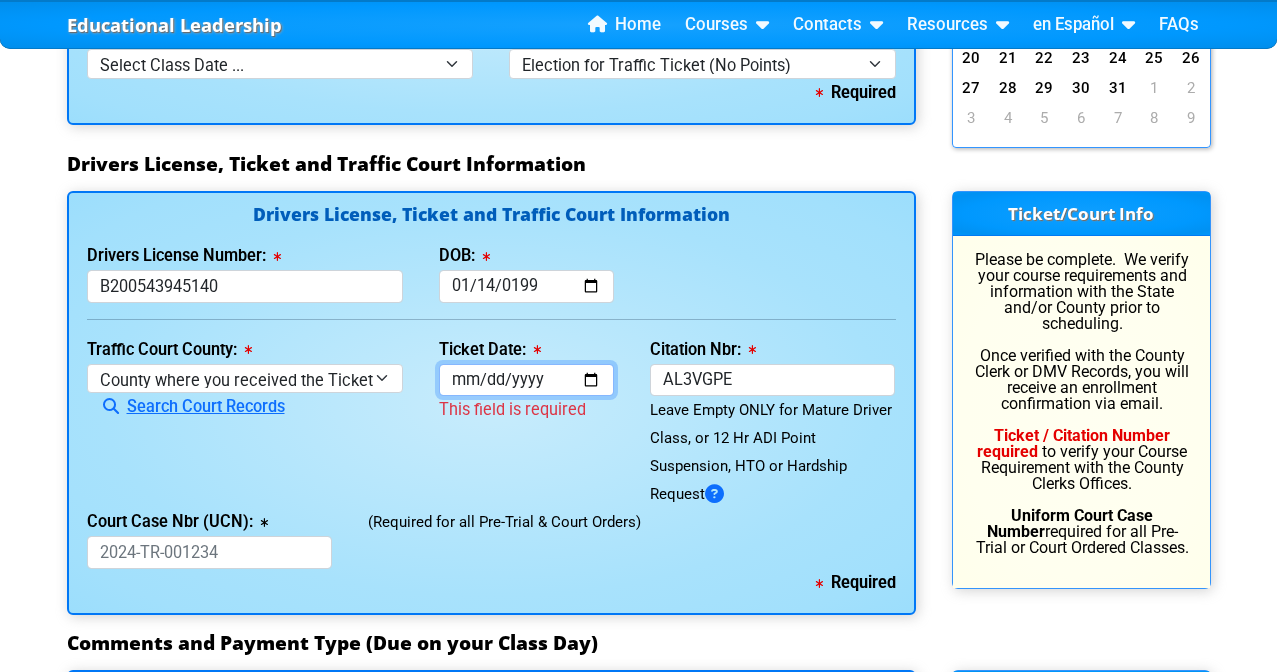 type on "2025-05-19" 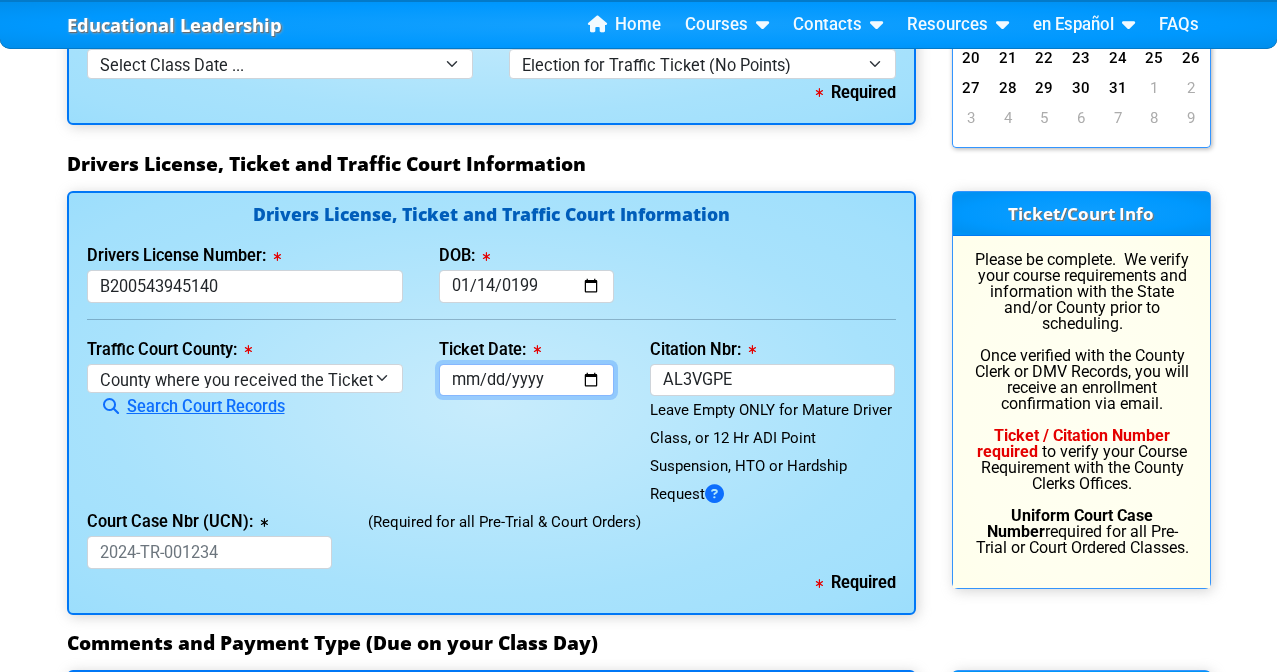 click on "2025-05-19" at bounding box center (526, 380) 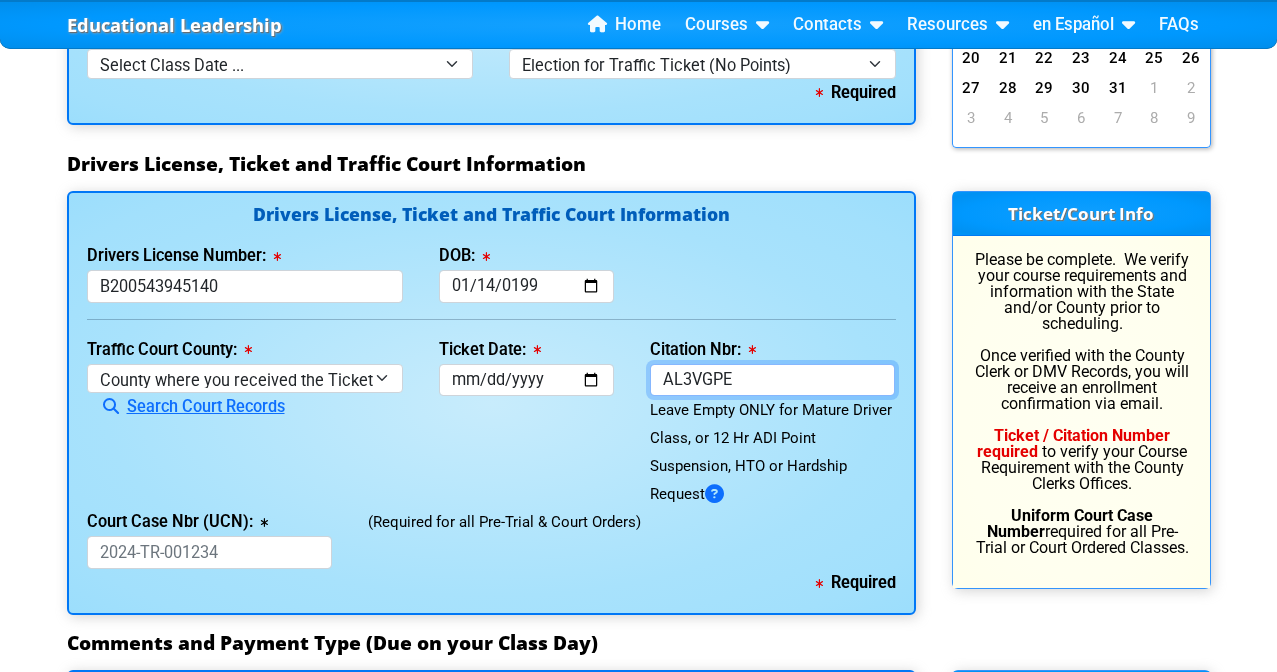 click on "AL3VGPE" at bounding box center [773, 380] 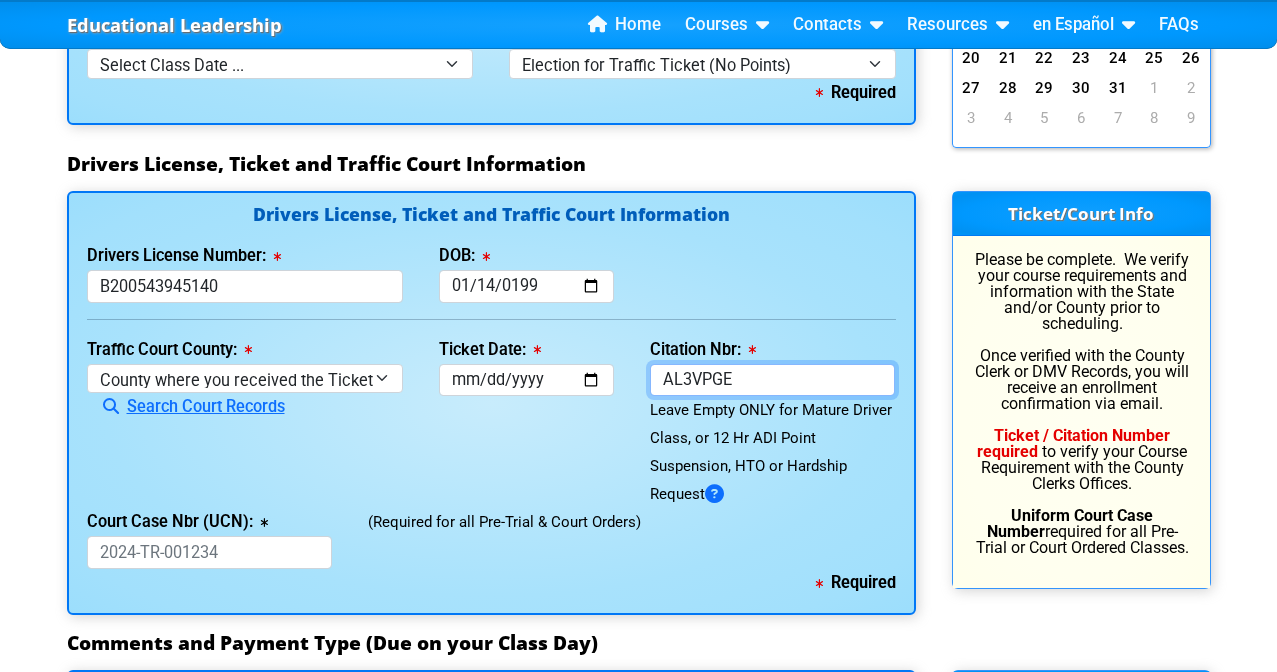 click on "AL3VPGE" at bounding box center [773, 380] 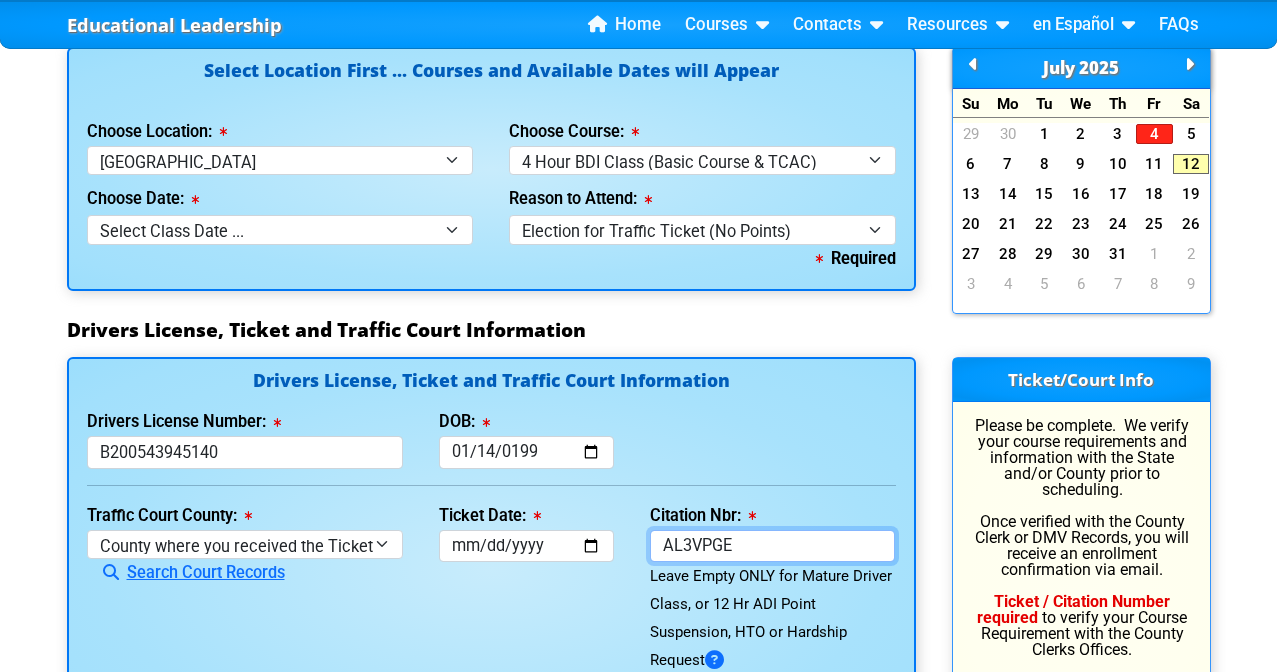 scroll, scrollTop: 1802, scrollLeft: 0, axis: vertical 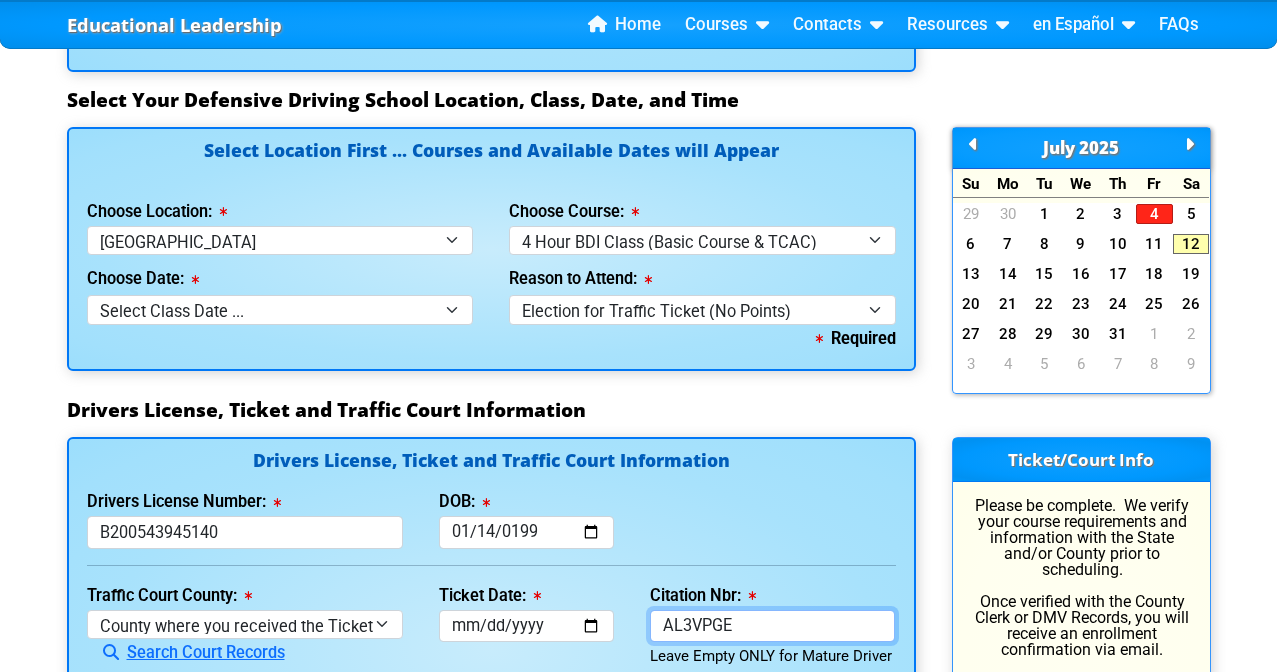 type on "AL3VPGE" 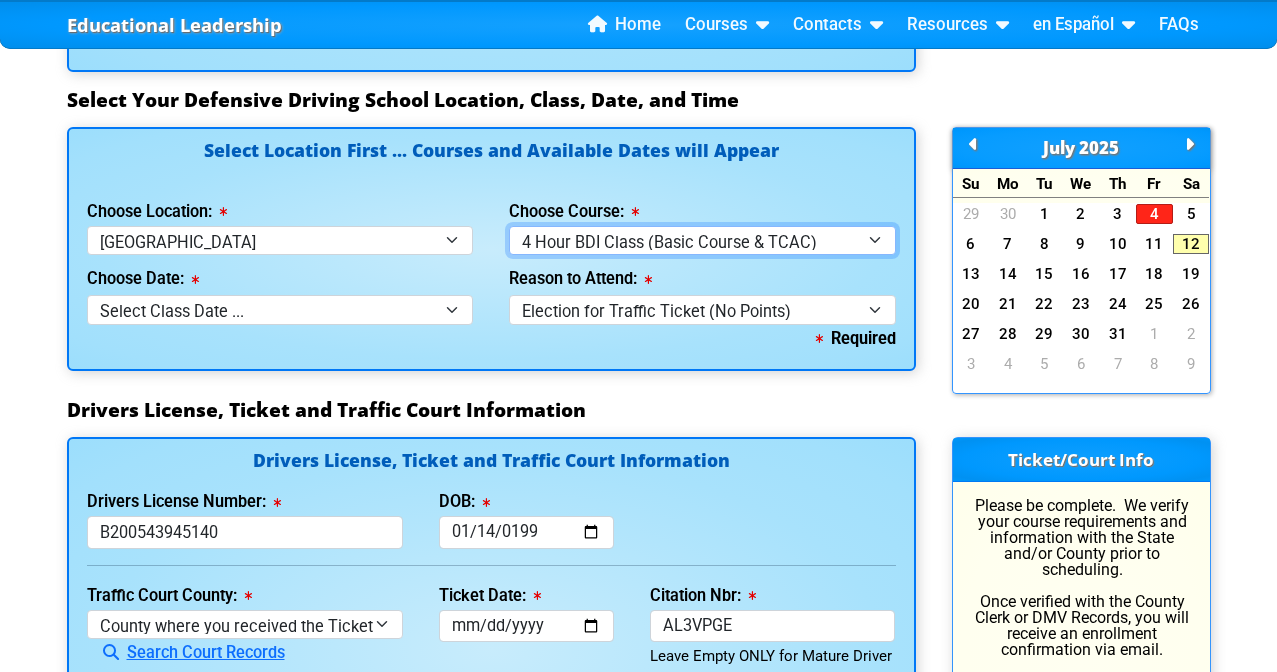 click on "Select Course ... 4 Hour BDI Class (Basic Course & TCAC) 4 Hour Under 25 Class (STOP or Youthful Offender) Mature Defensive Driver for Insurance Discount Course 8 Hour Aggressive Driver Course 8 Hour DDS / Intermediate Course 8 Hour DWLS/R / FACT Course 12 Hour ADI Class (Advanced Driver Course)" at bounding box center (702, 240) 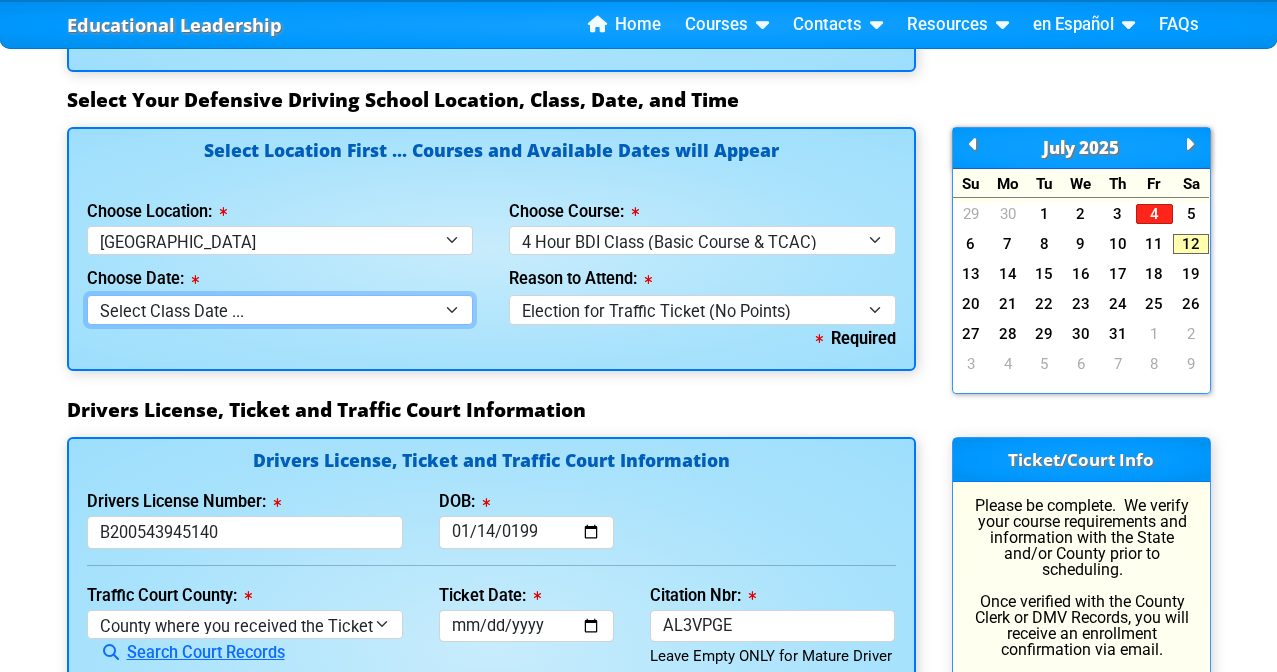 click on "Select Class Date ... Jul 12 -- (Registration Closed @ 4:30 pm) Jul 19 -- (Saturday from 9:30am-1:30pm) Jul 23 -- (Wednesday from 9:30am-1:30pm) Jul 26 -- (Saturday from 9:00am-1:00pm) Aug 2 -- (Saturday from 10:00am-2:00pm) Aug 9 -- (Saturday from 9:00am-1:00pm) Aug 16 -- (Saturday from 9:30am-1:30pm) Aug 20 -- (Wednesday from 10:00am-2:00pm)" at bounding box center (280, 309) 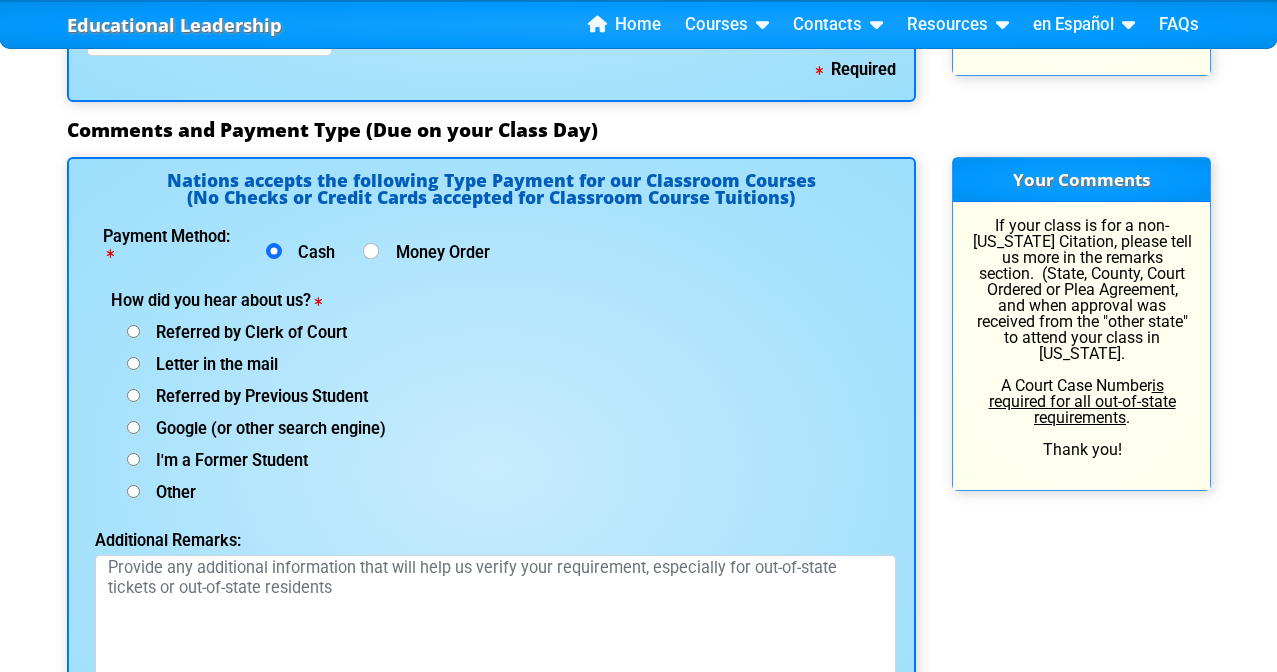scroll, scrollTop: 2584, scrollLeft: 0, axis: vertical 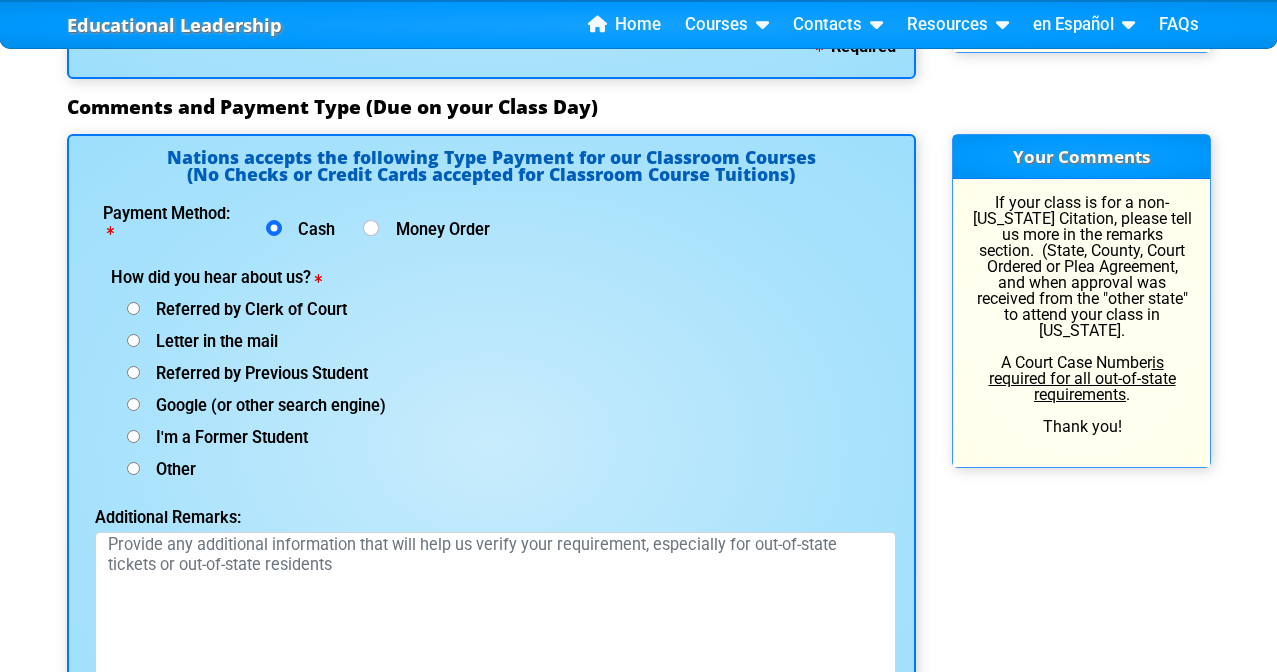 click on "Letter in the mail" at bounding box center [209, 341] 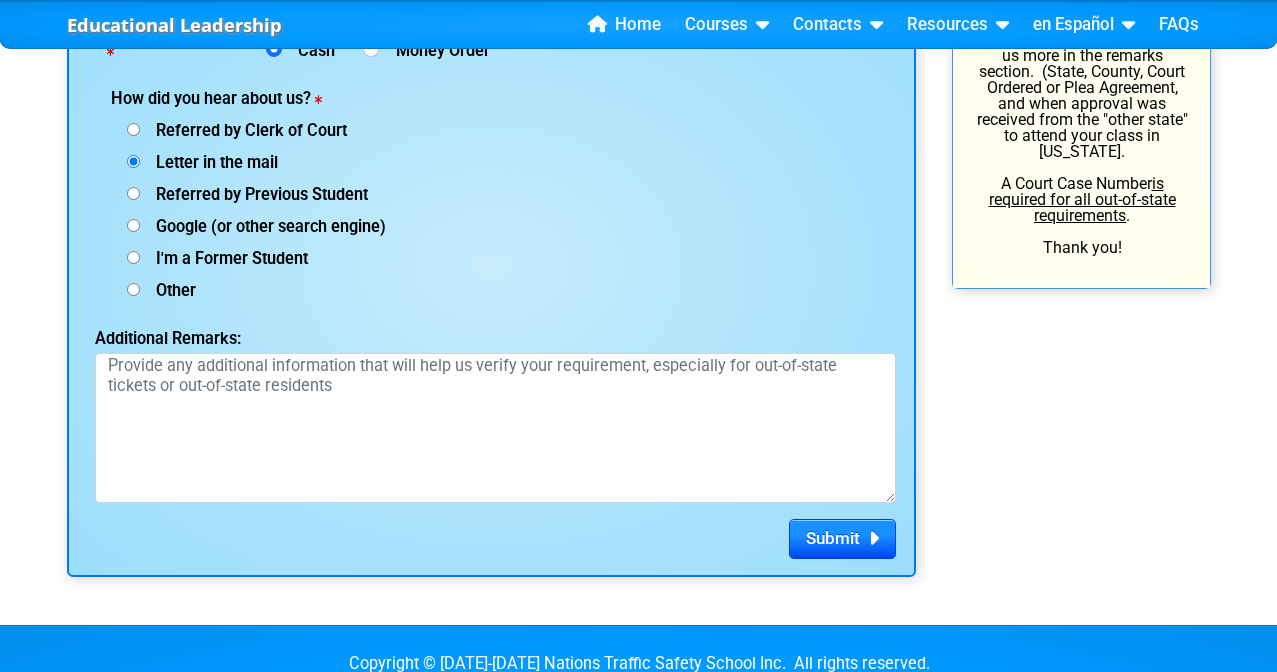 scroll, scrollTop: 2775, scrollLeft: 0, axis: vertical 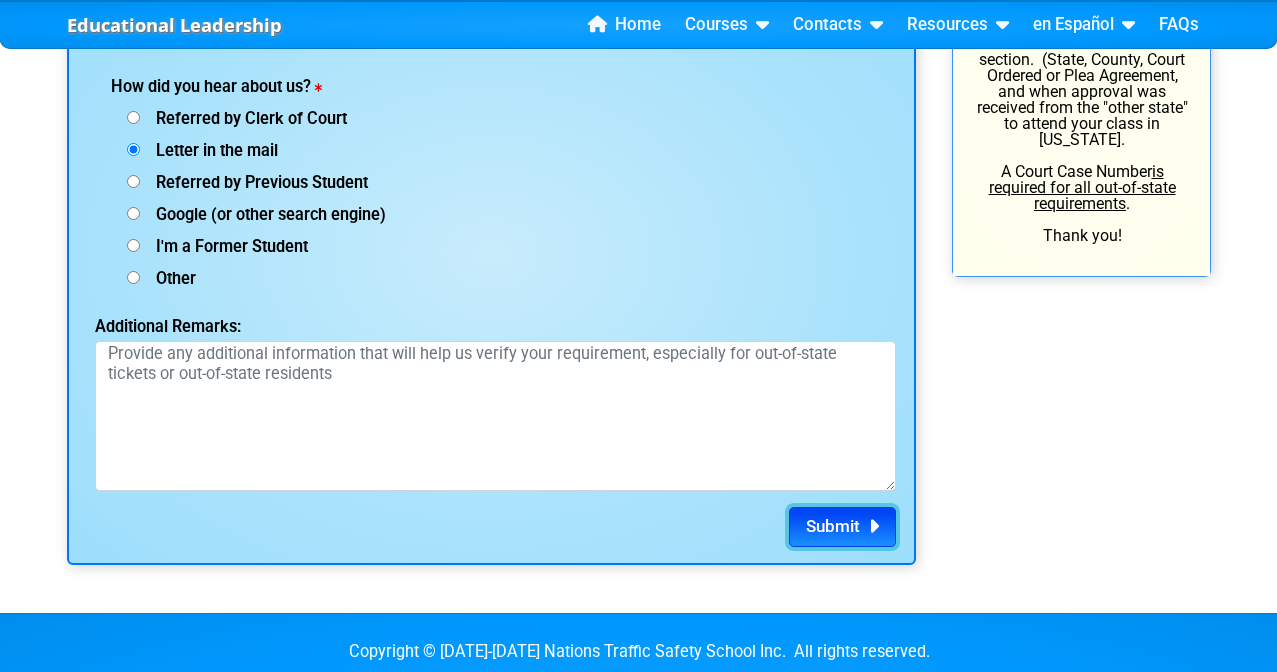 click on "Submit" at bounding box center [833, 526] 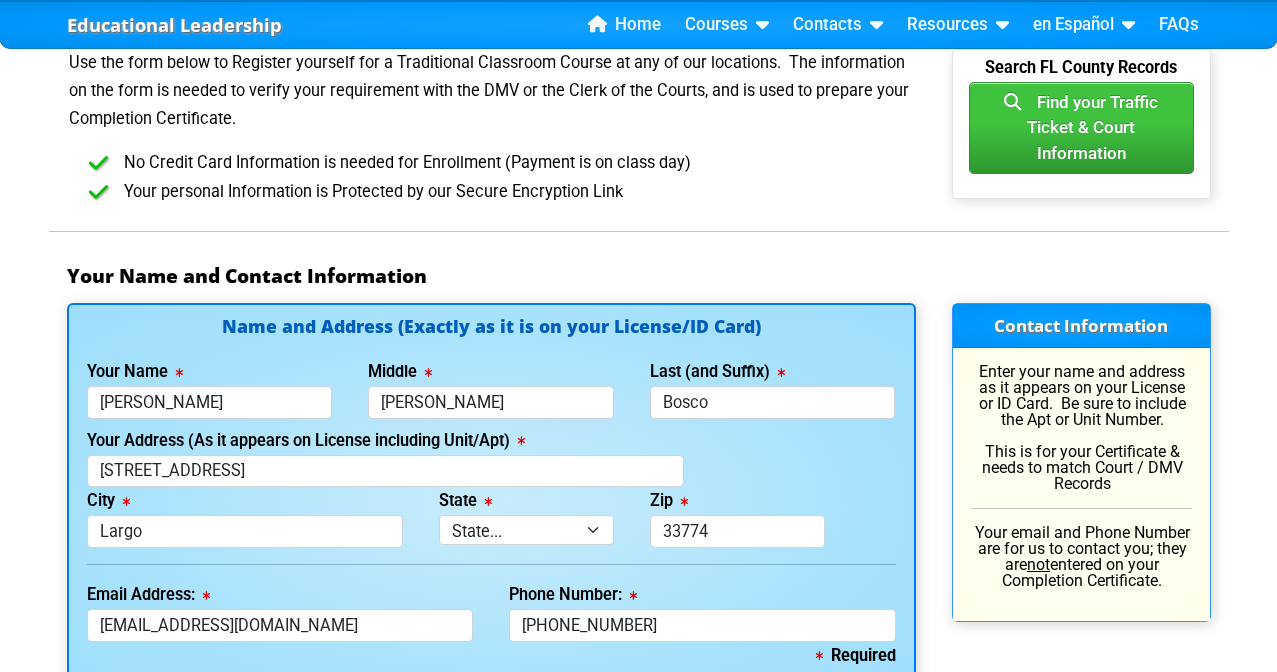 scroll, scrollTop: 1248, scrollLeft: 0, axis: vertical 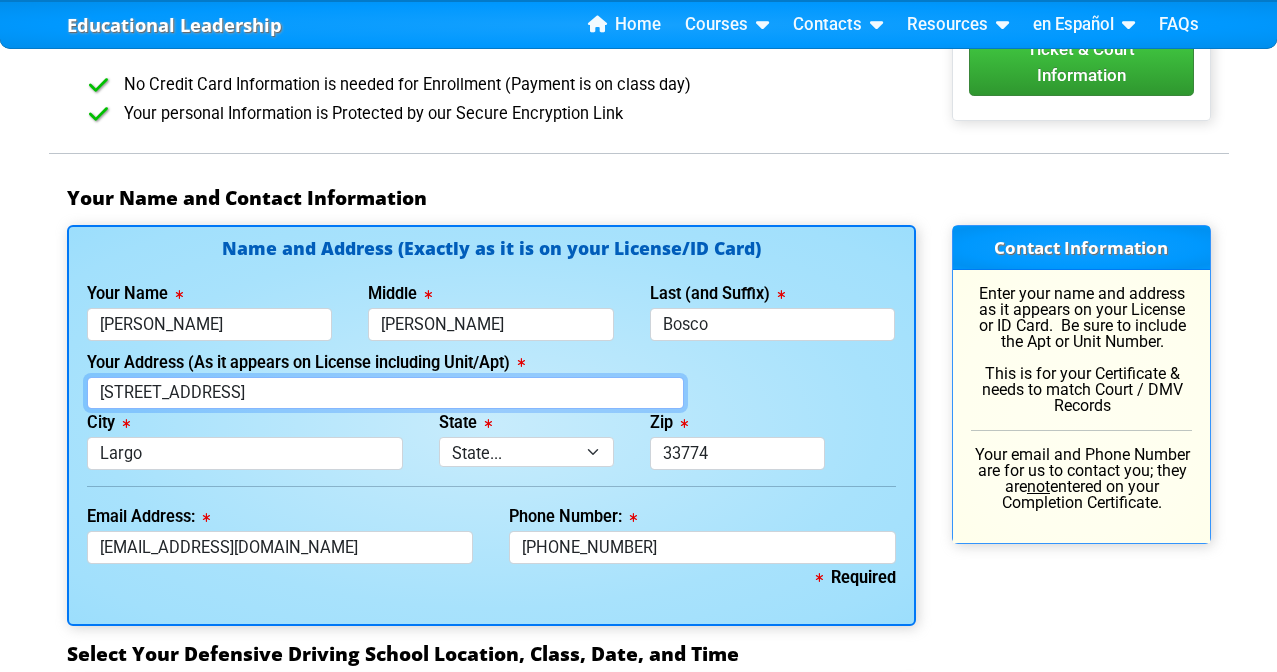 click on "13300 Indian Rocks Road, 903" at bounding box center [386, 393] 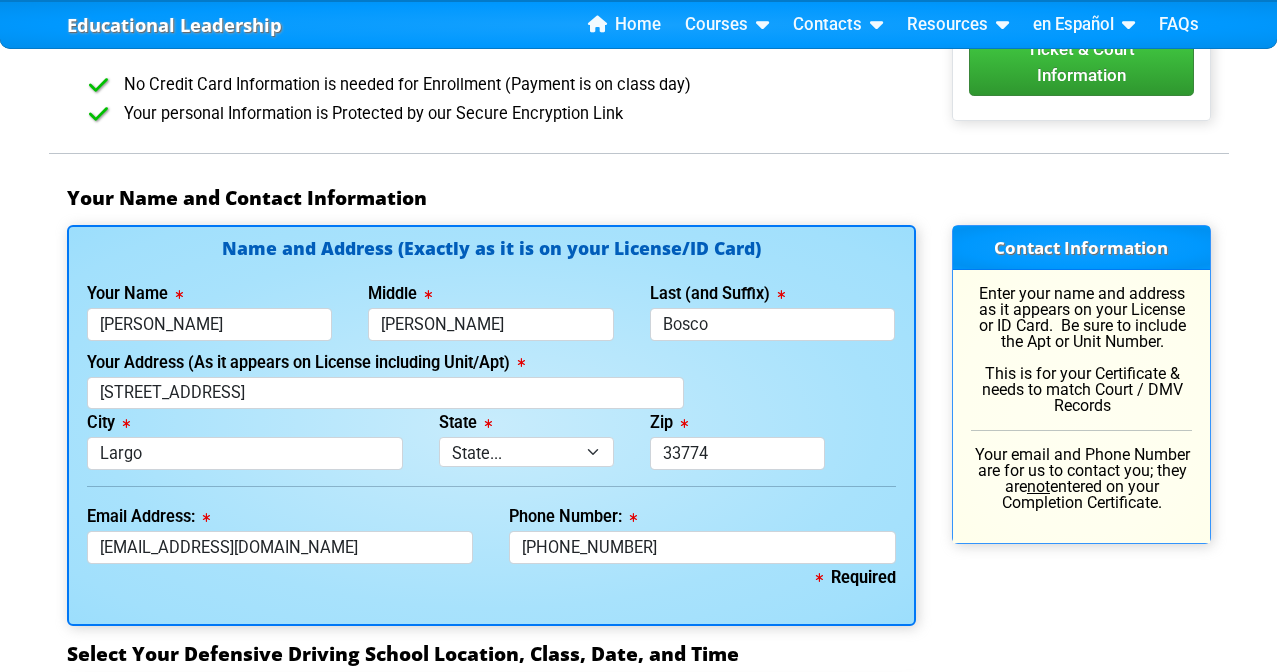 type on "13300 Indian Rocks Road" 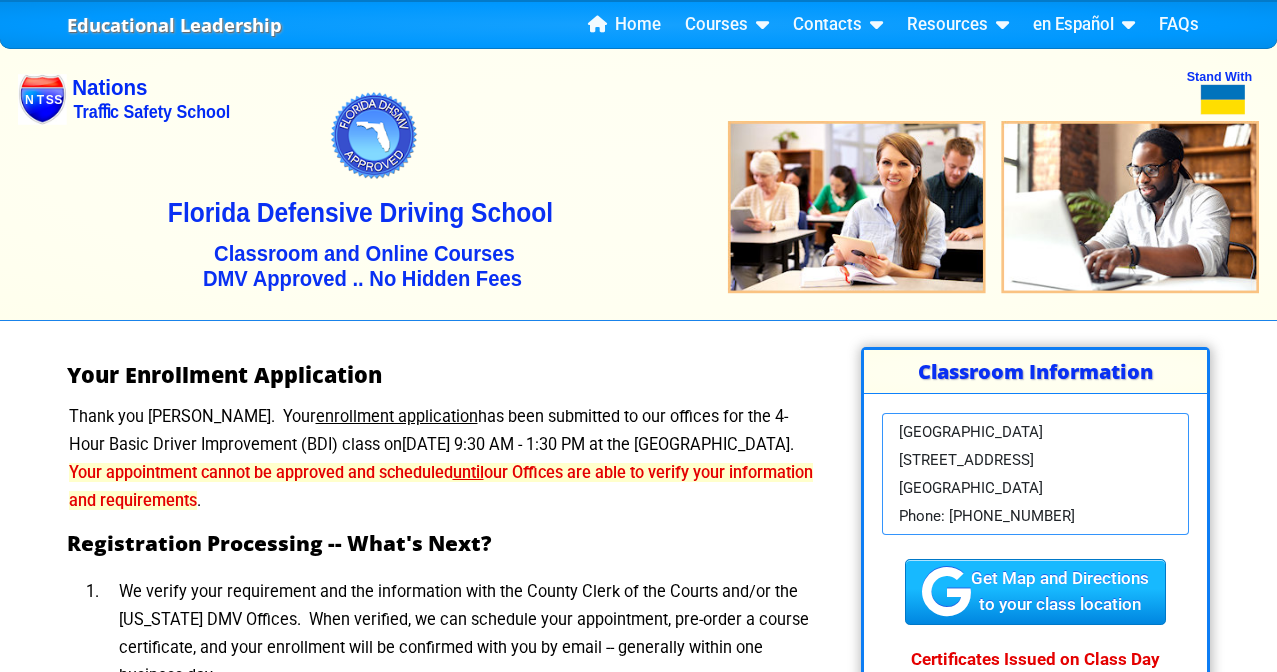 scroll, scrollTop: 0, scrollLeft: 0, axis: both 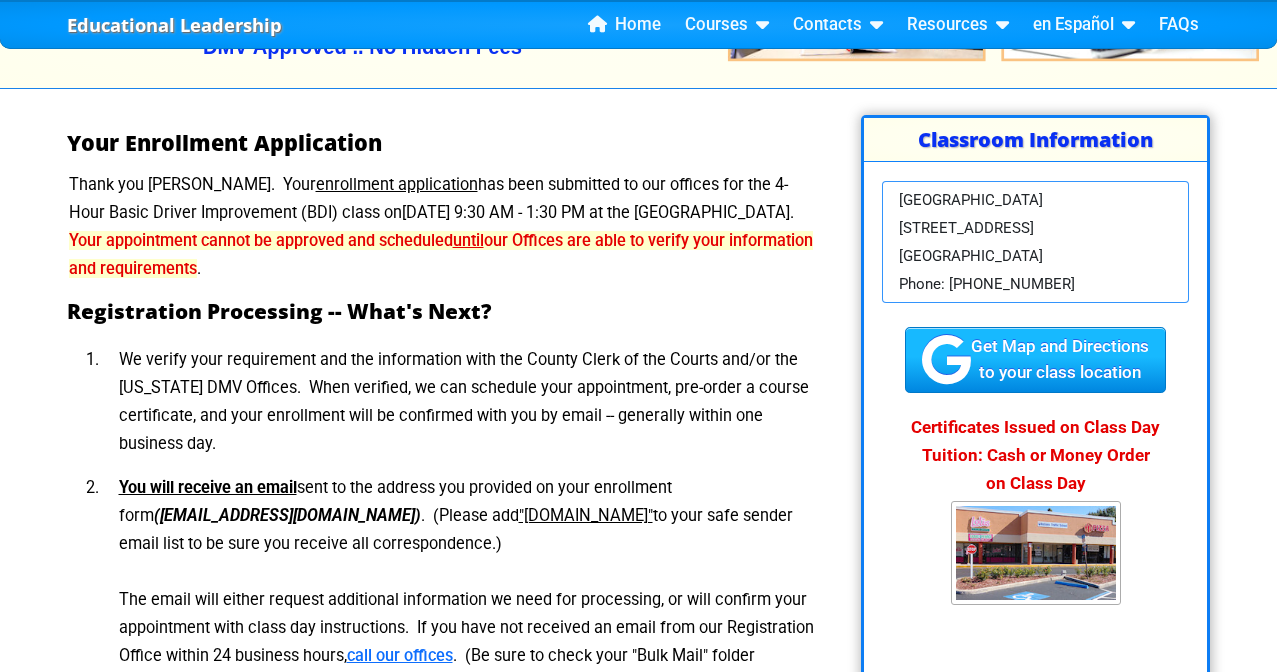 click at bounding box center (1036, 553) 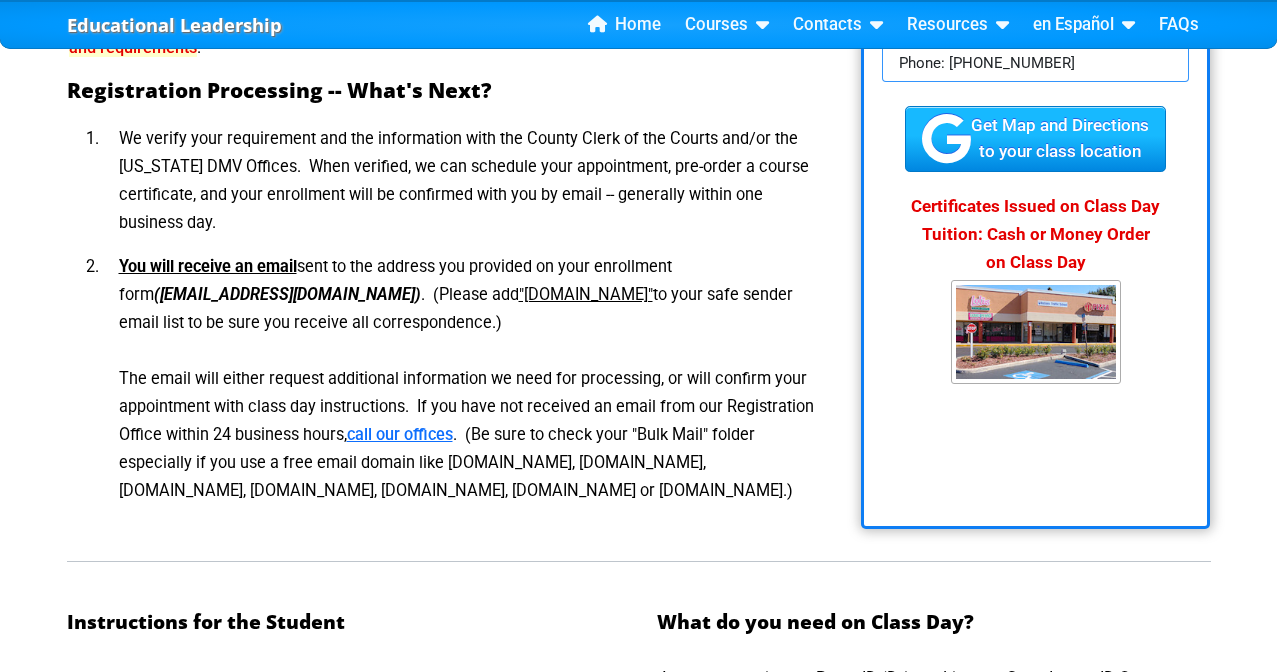 scroll, scrollTop: 467, scrollLeft: 0, axis: vertical 